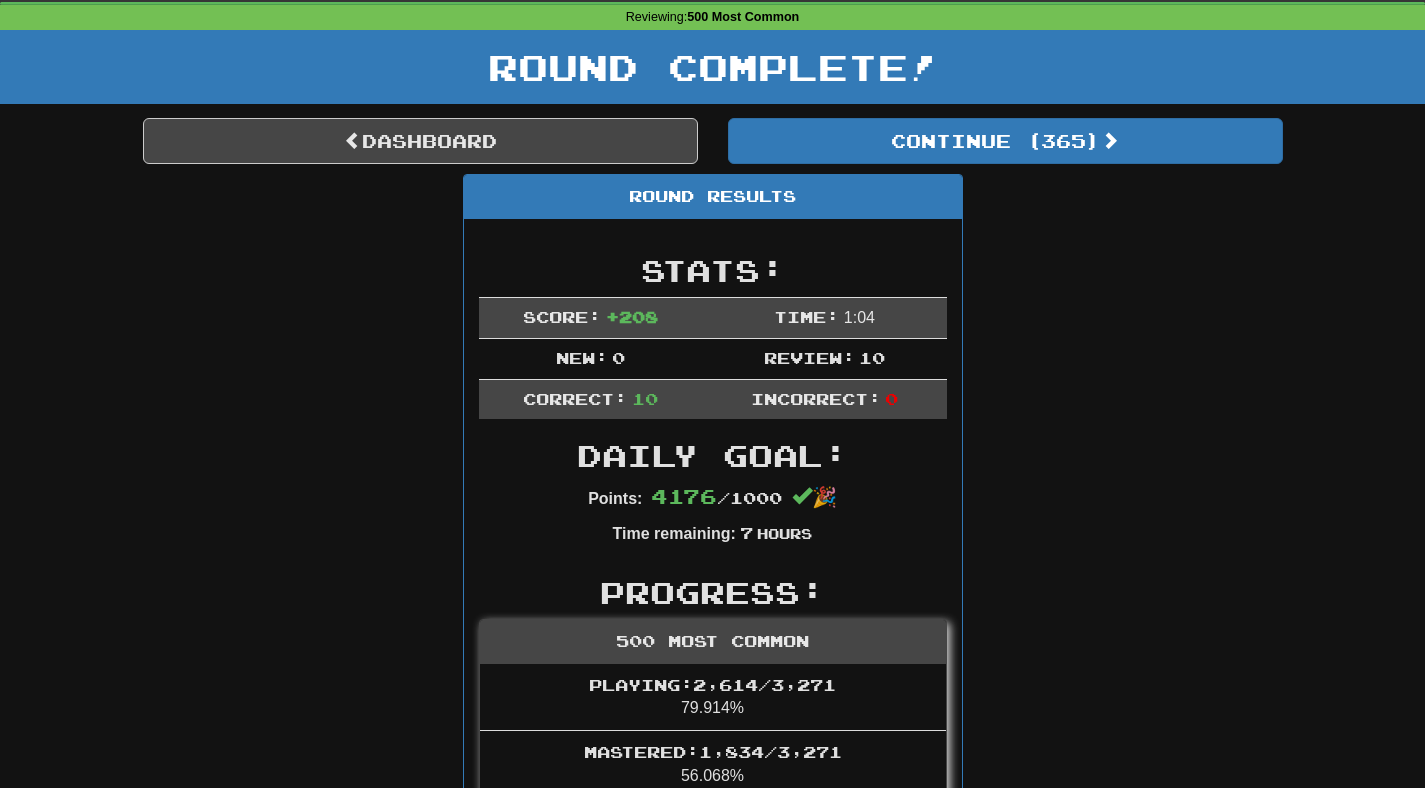 scroll, scrollTop: 161, scrollLeft: 0, axis: vertical 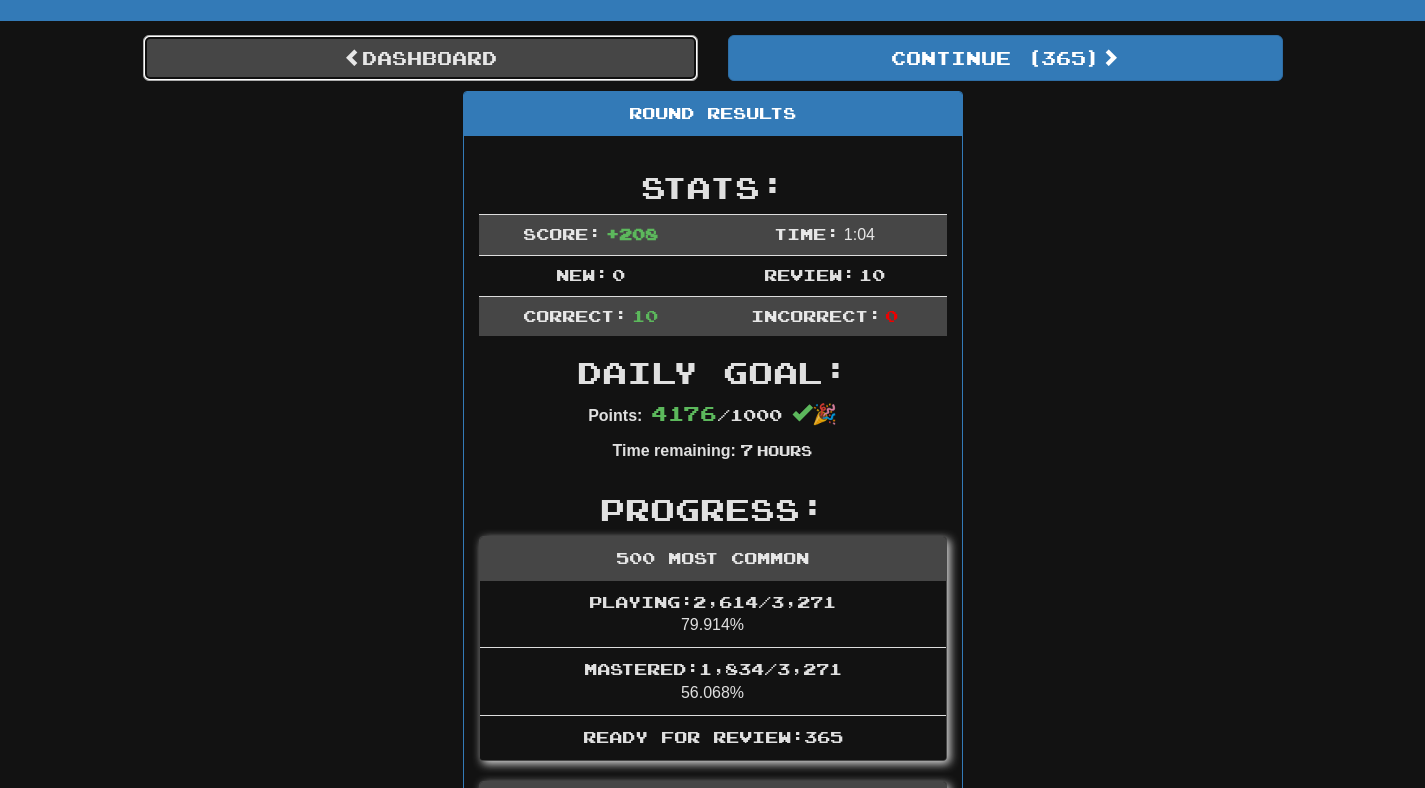 click on "Dashboard" at bounding box center [420, 58] 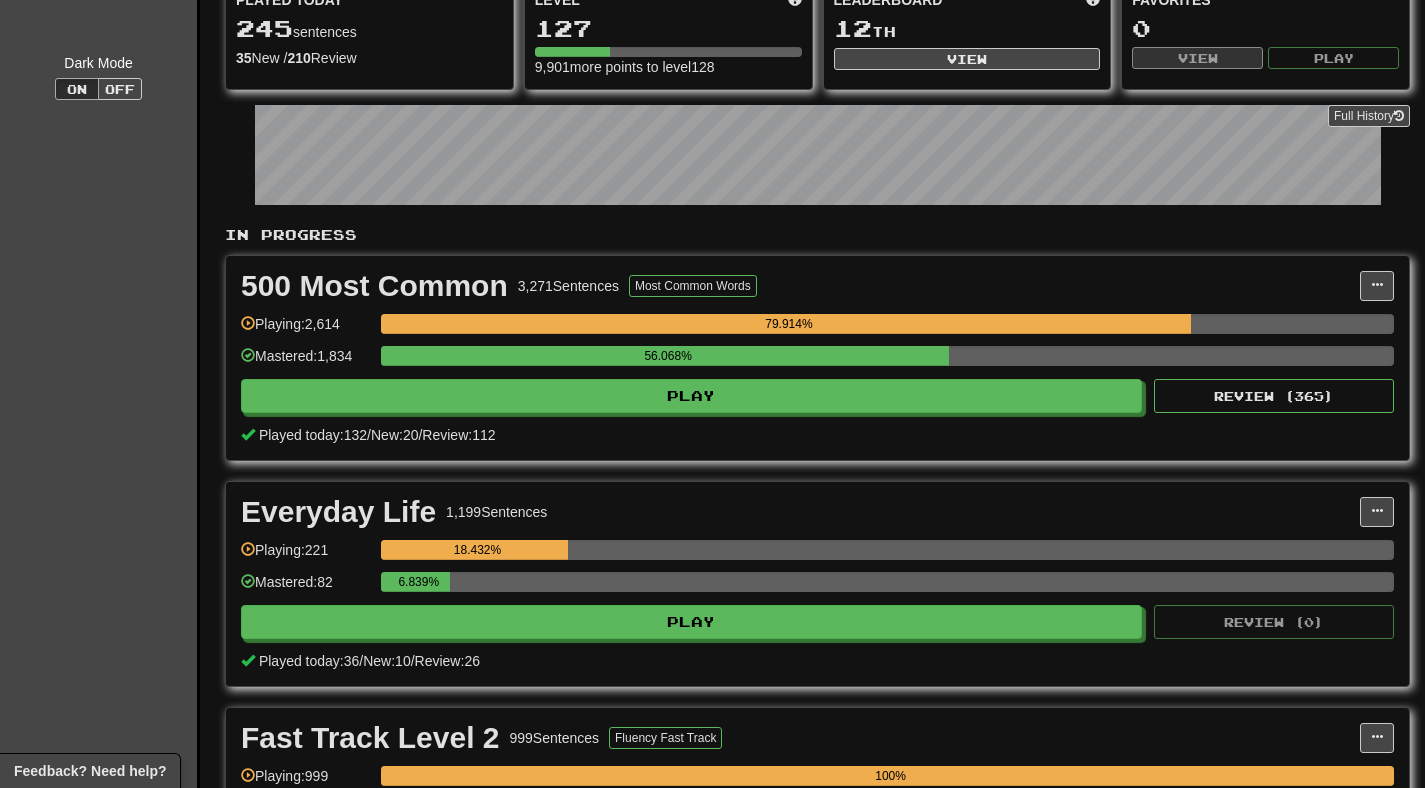 scroll, scrollTop: 350, scrollLeft: 0, axis: vertical 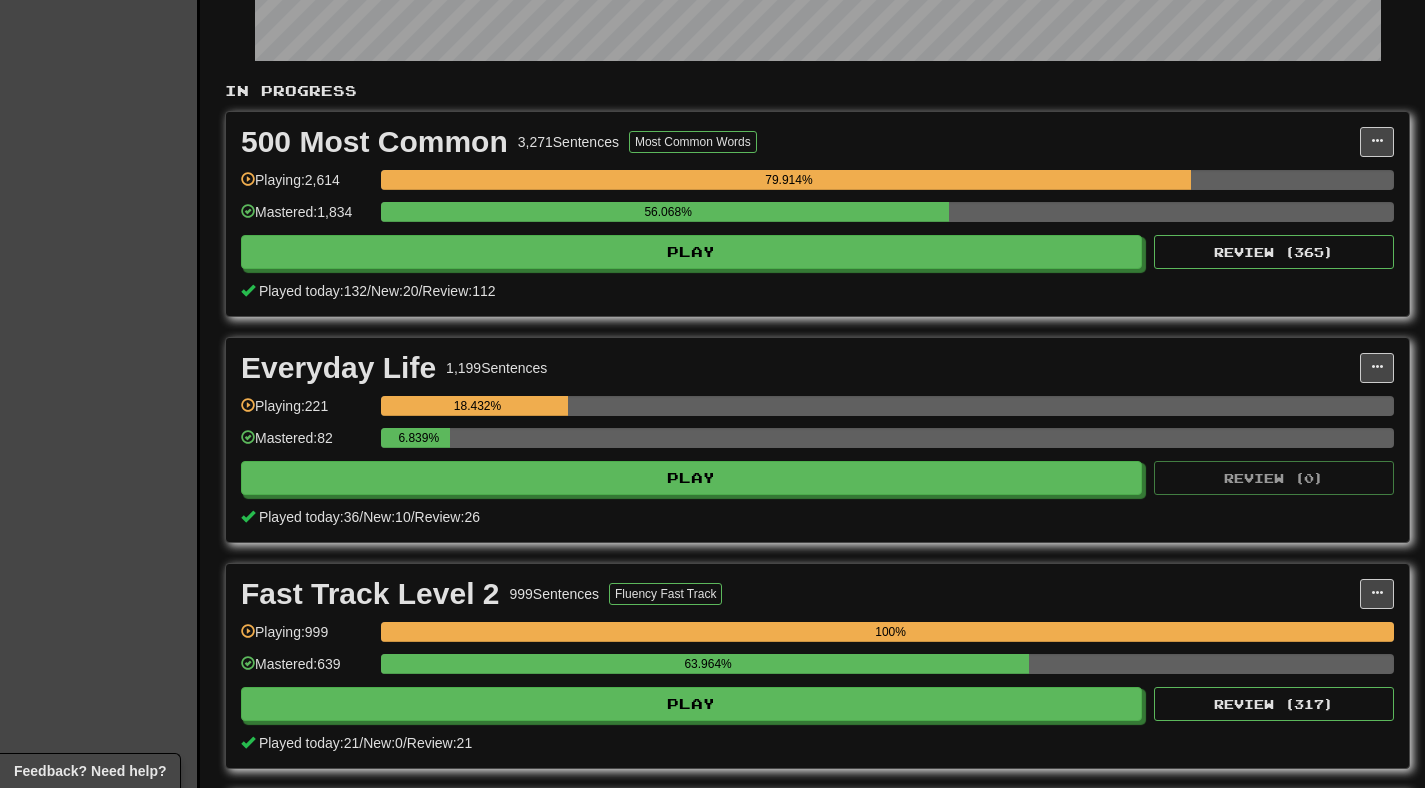 click on "/" at bounding box center [413, 517] 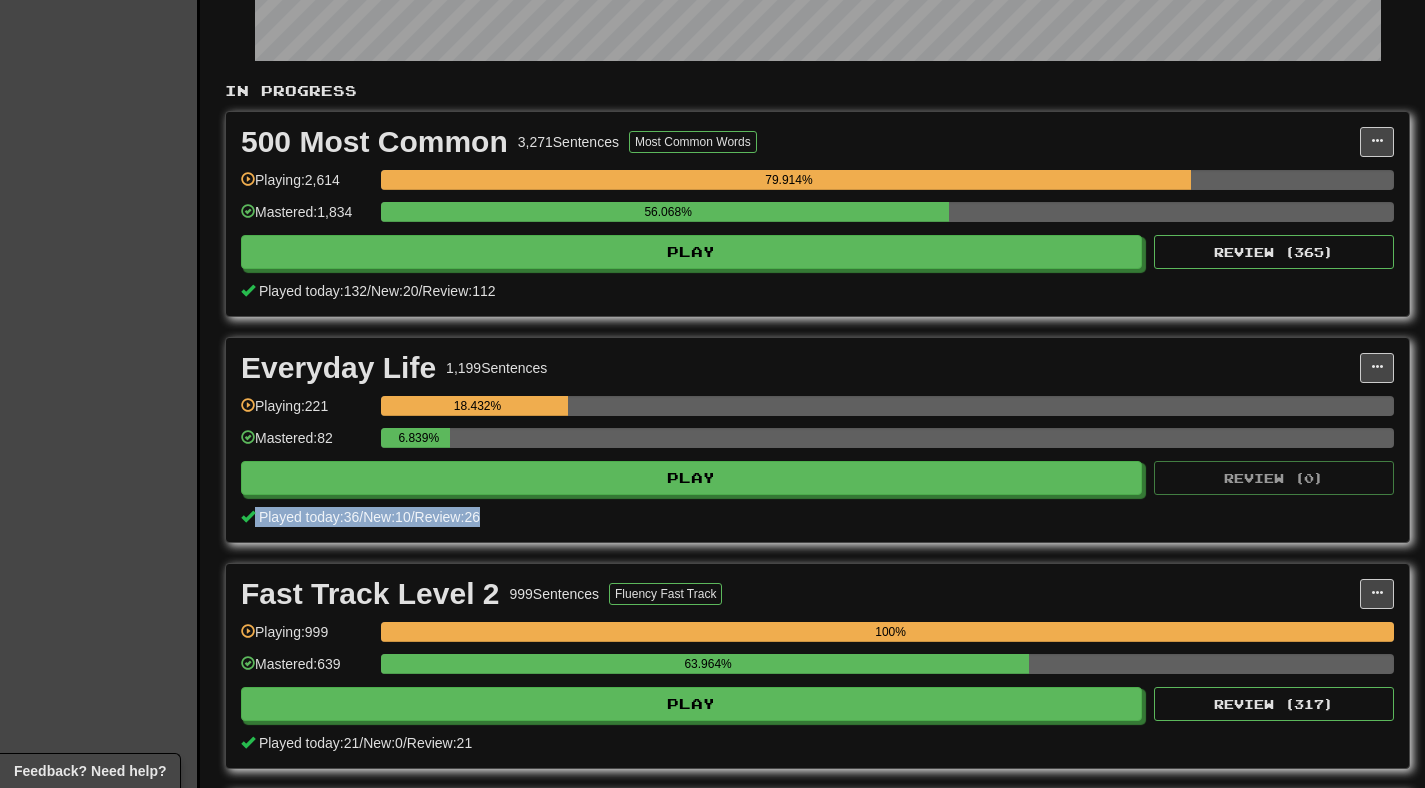 click on "/" at bounding box center [413, 517] 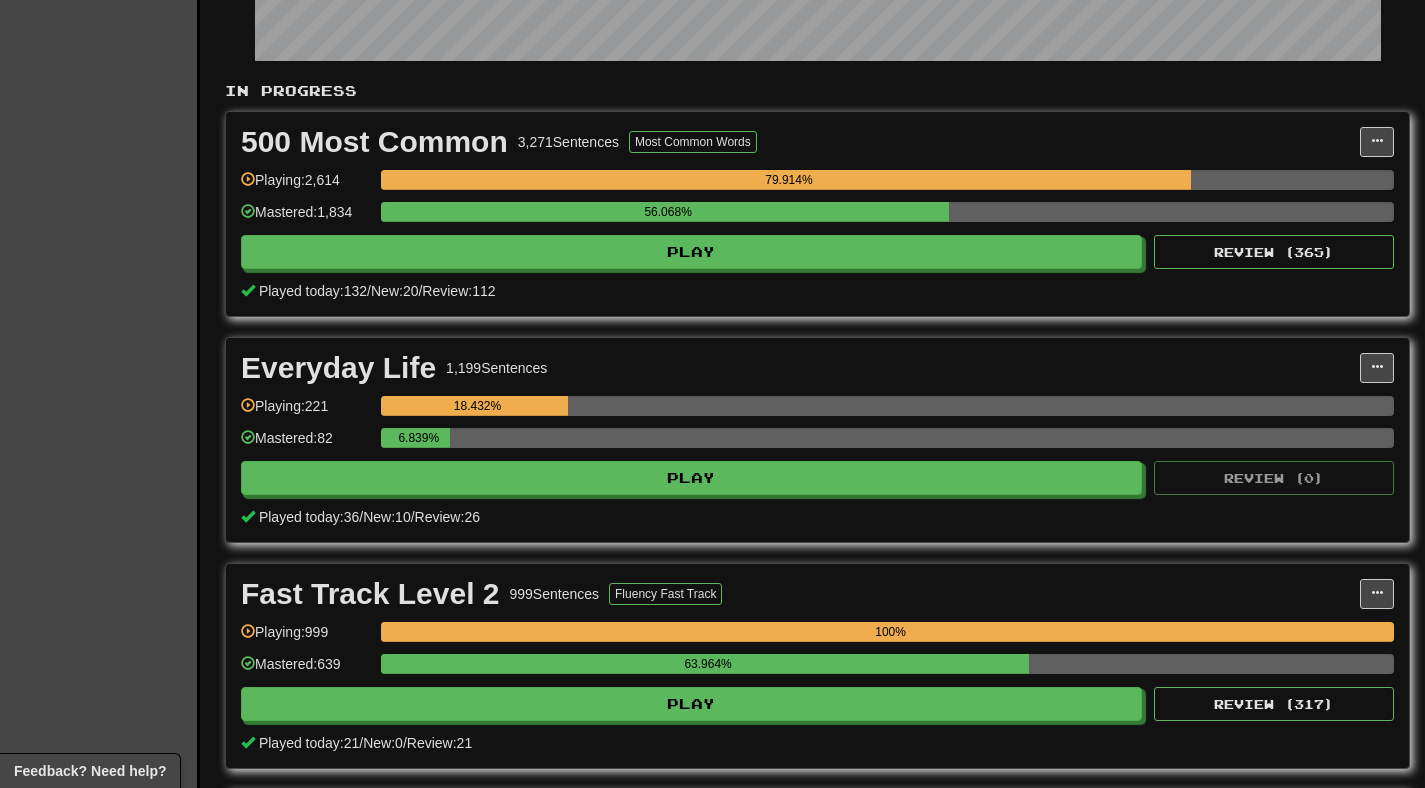 click on "Played today:  36  /  New:  10  /  Review:  26" at bounding box center [817, 517] 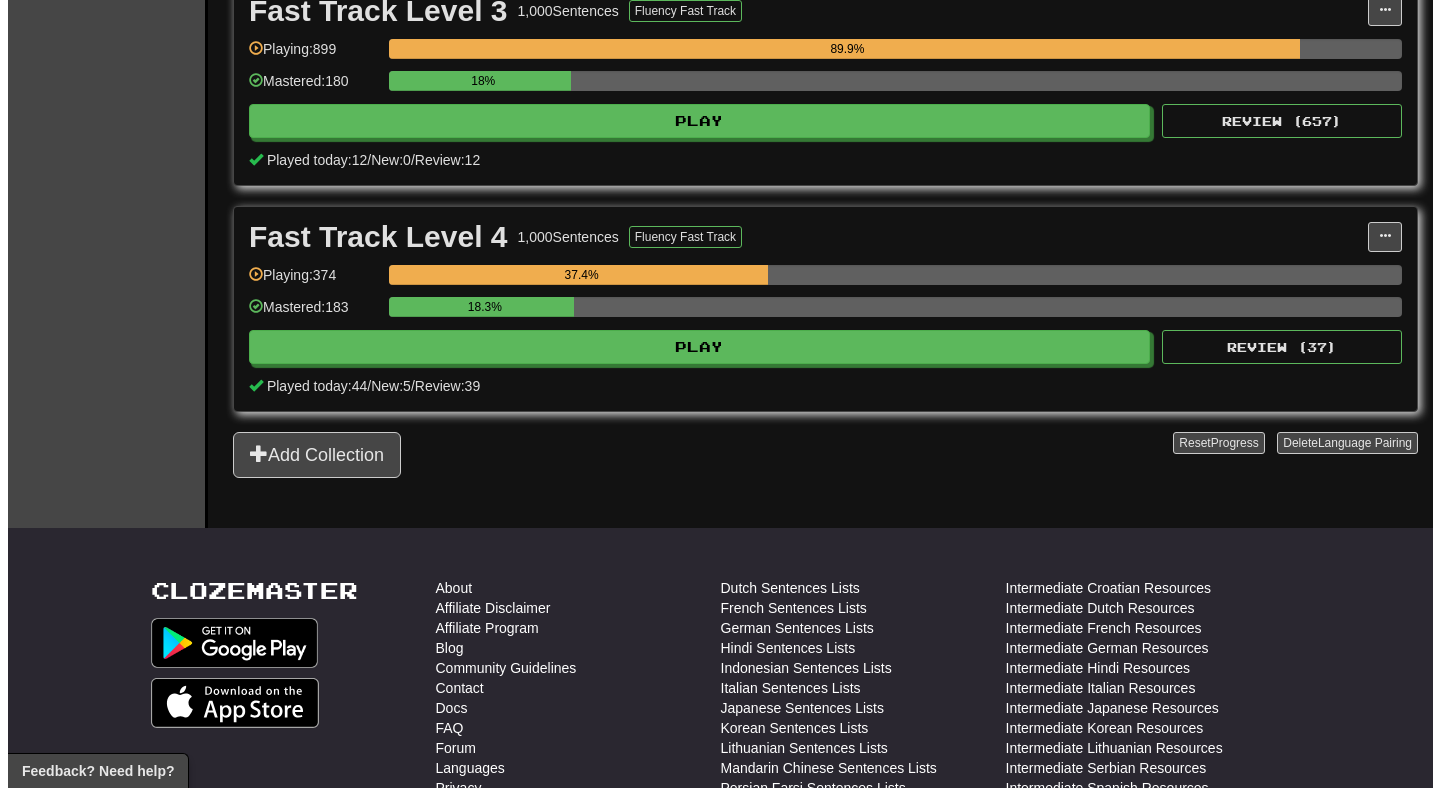 scroll, scrollTop: 1178, scrollLeft: 0, axis: vertical 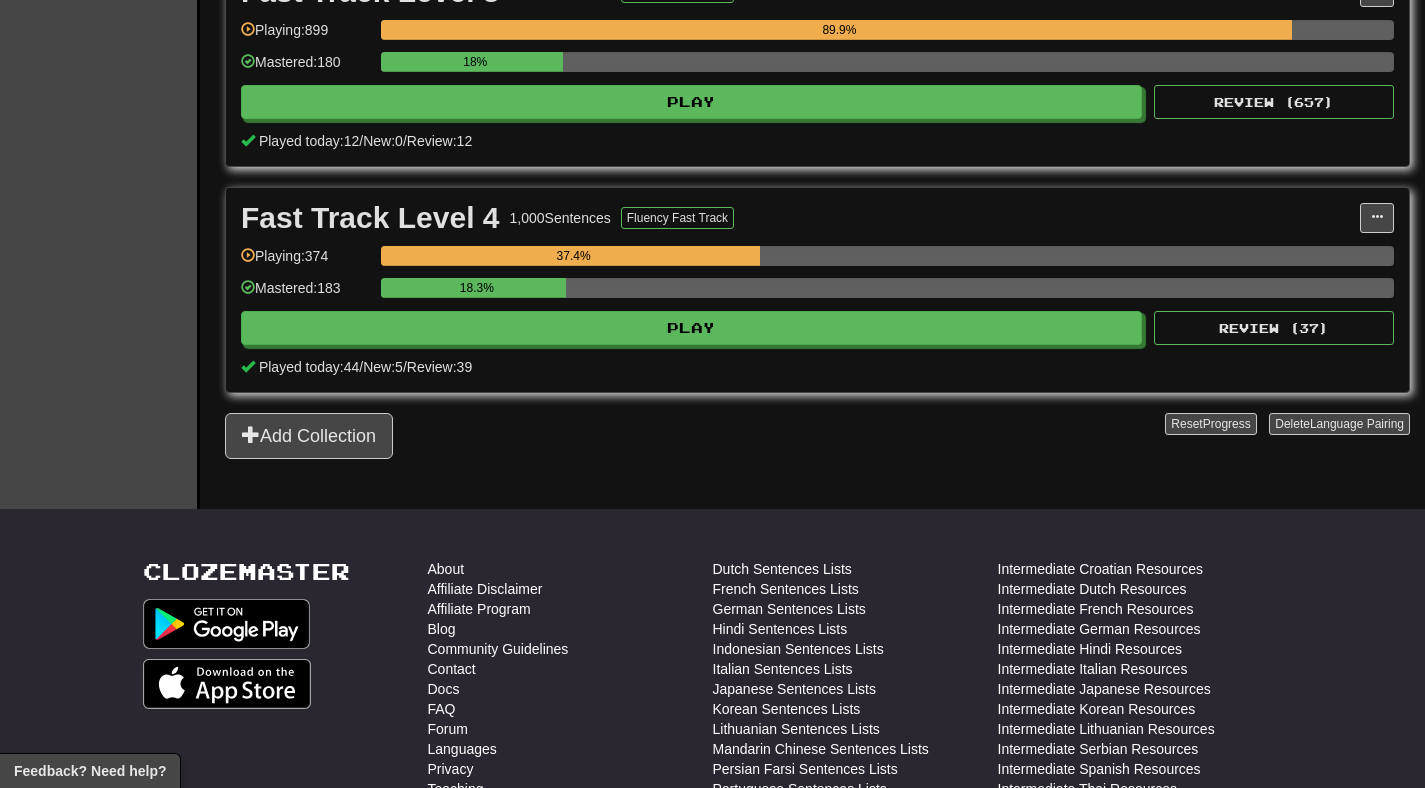 click on "18.3%" at bounding box center [476, 288] 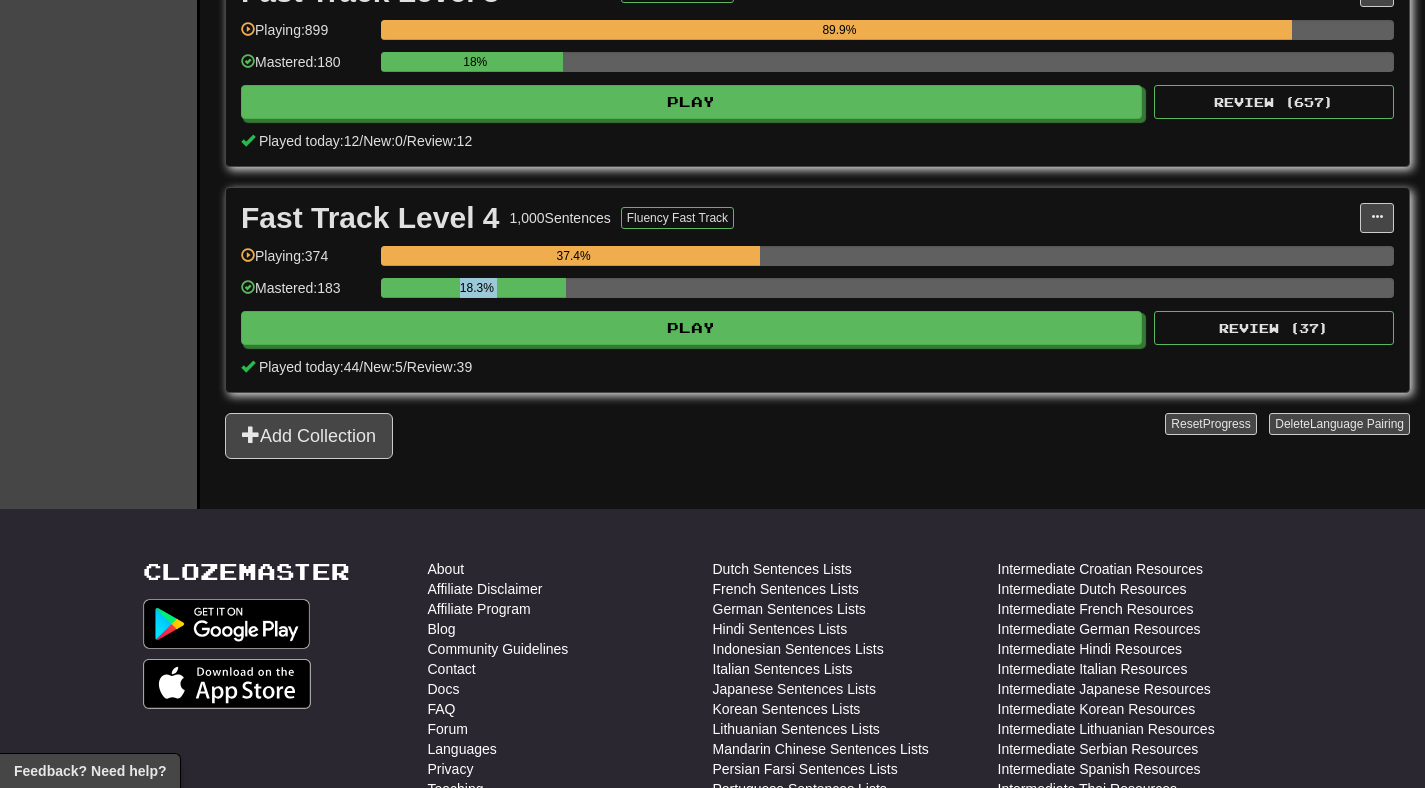 click on "18.3%" at bounding box center [476, 288] 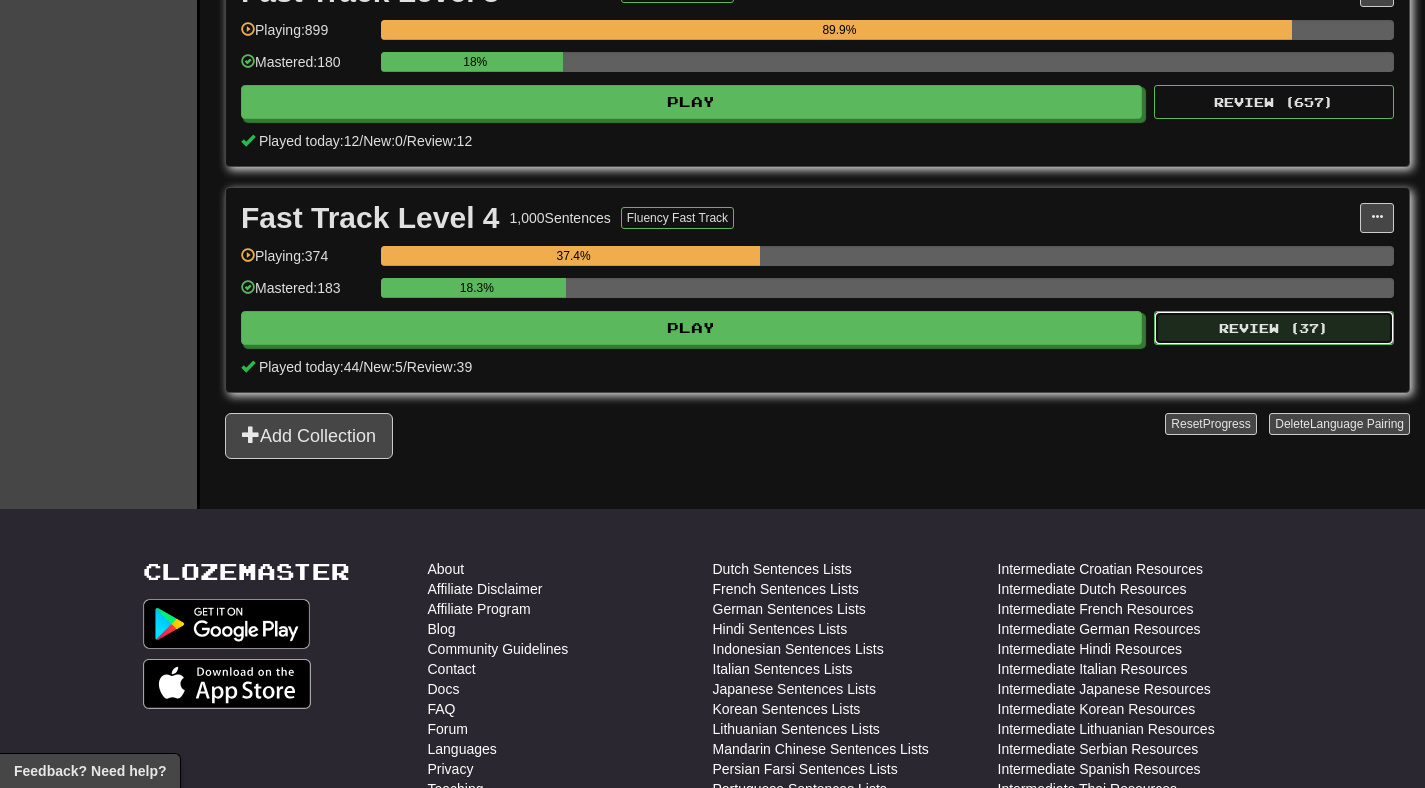 click on "Review ( 37 )" at bounding box center [1274, 328] 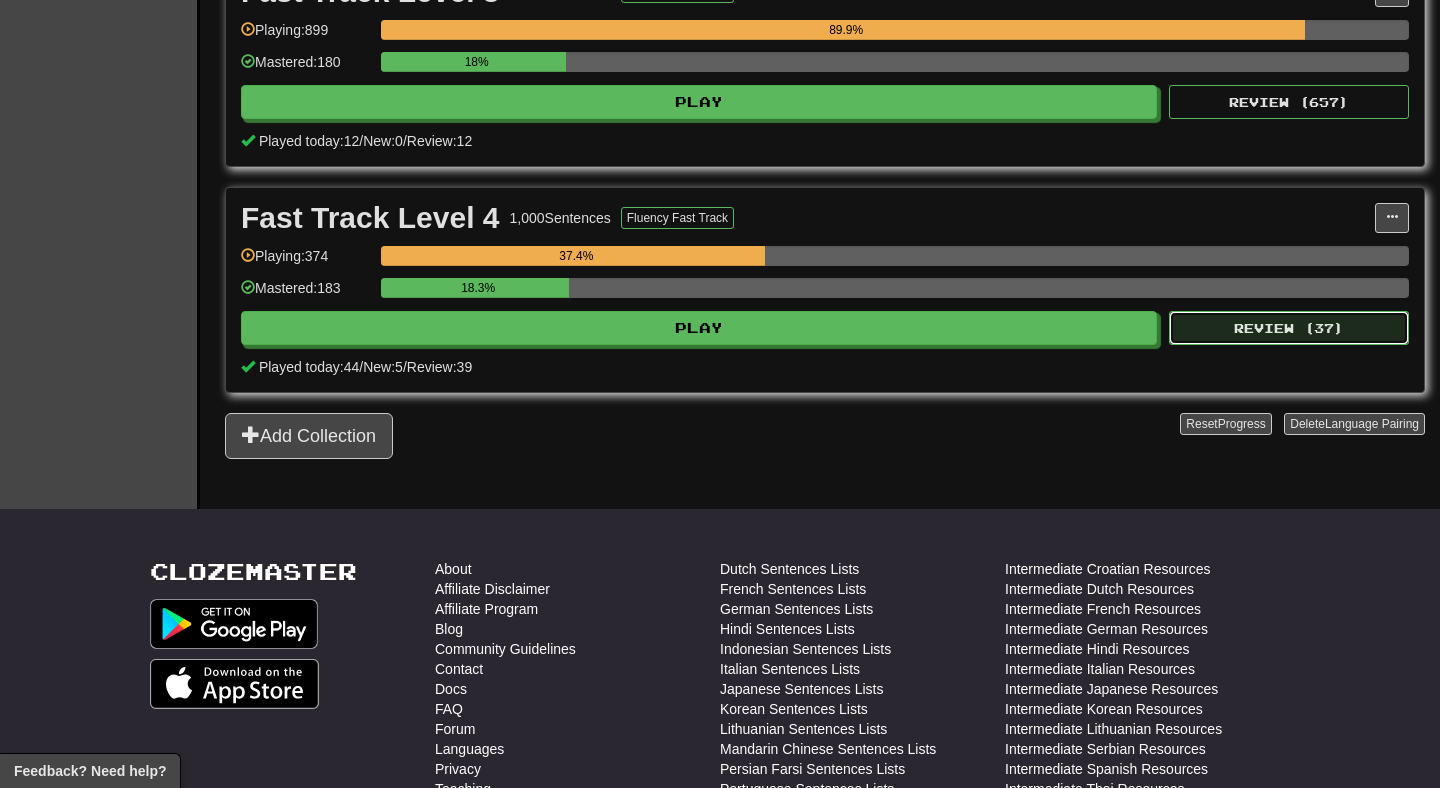 select on "**" 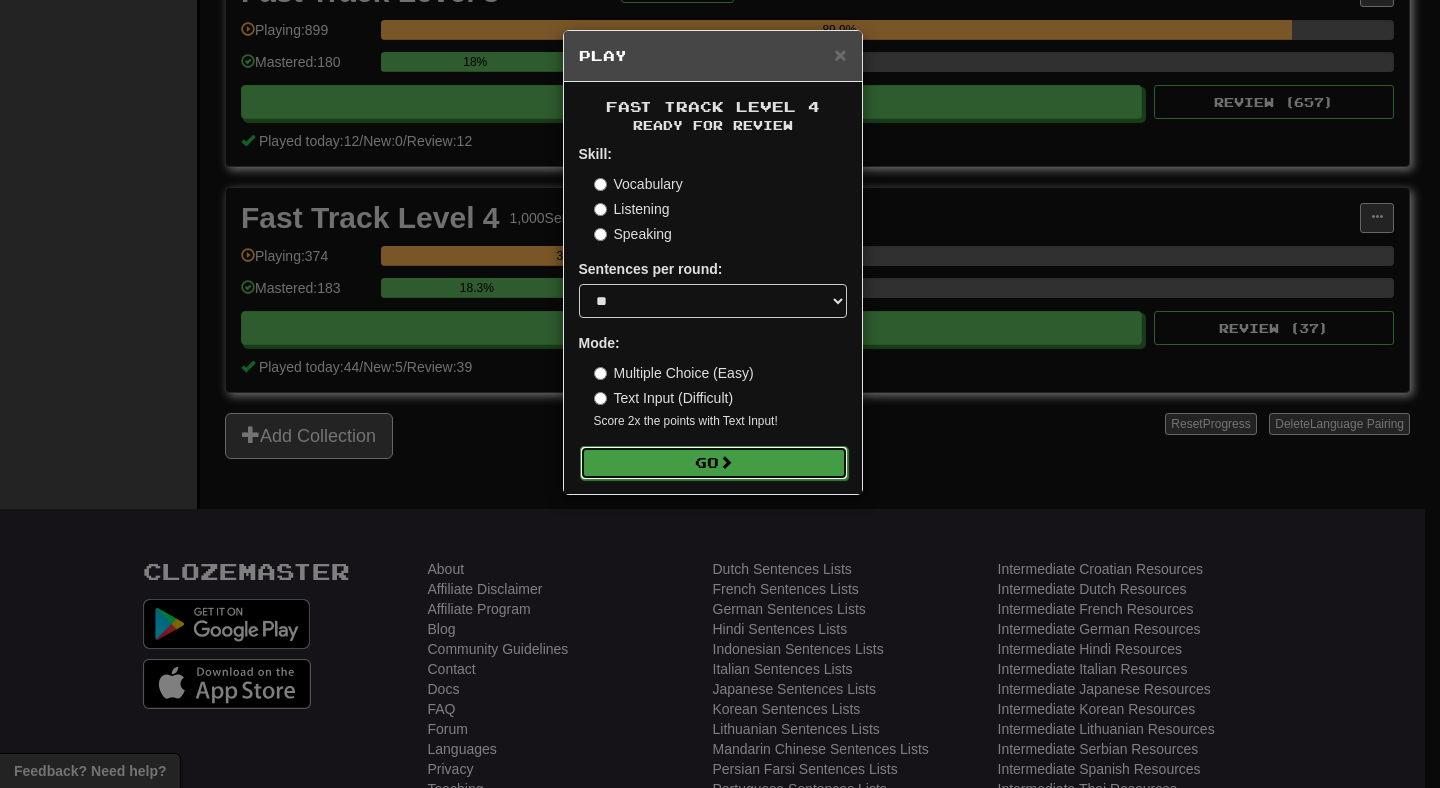 click on "Go" at bounding box center (714, 463) 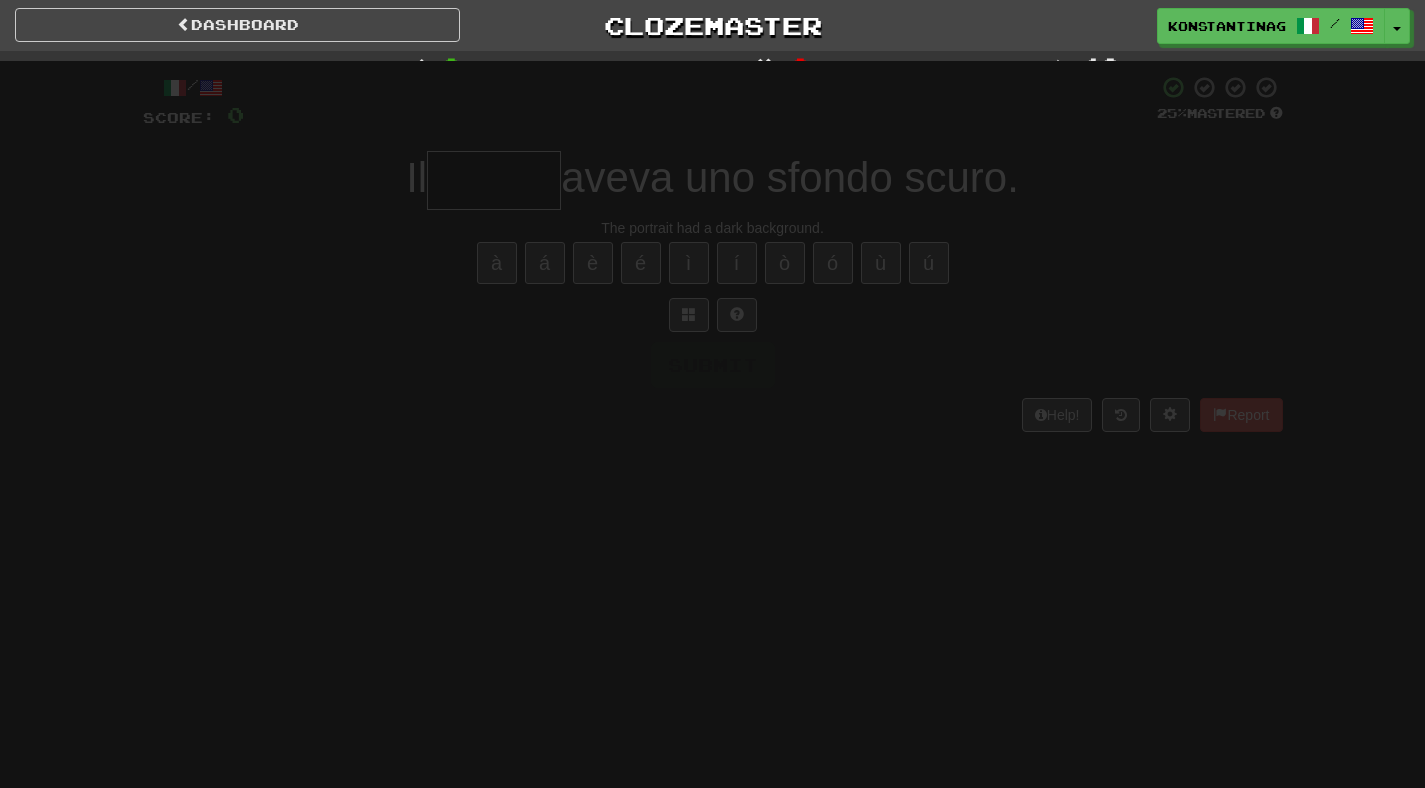 scroll, scrollTop: 0, scrollLeft: 0, axis: both 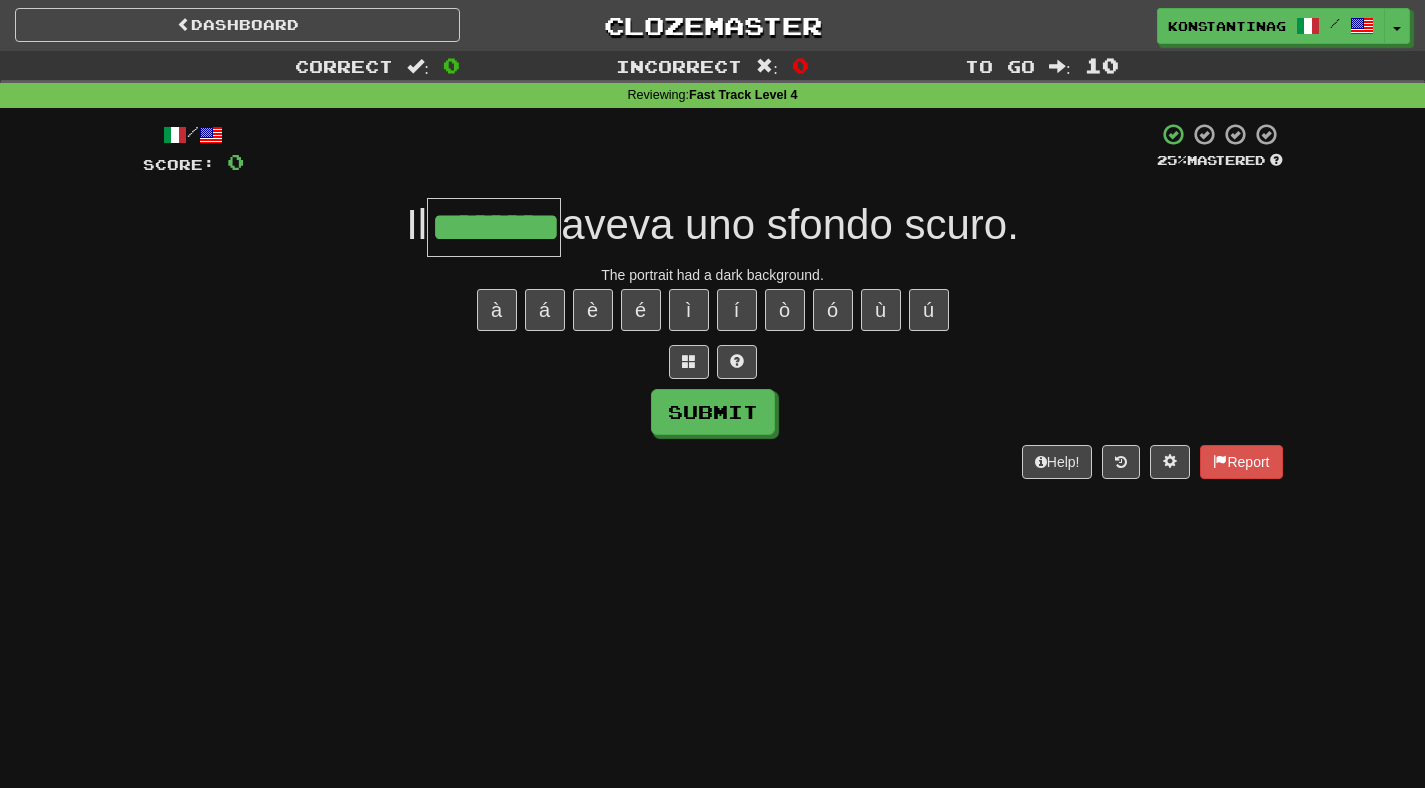 type on "********" 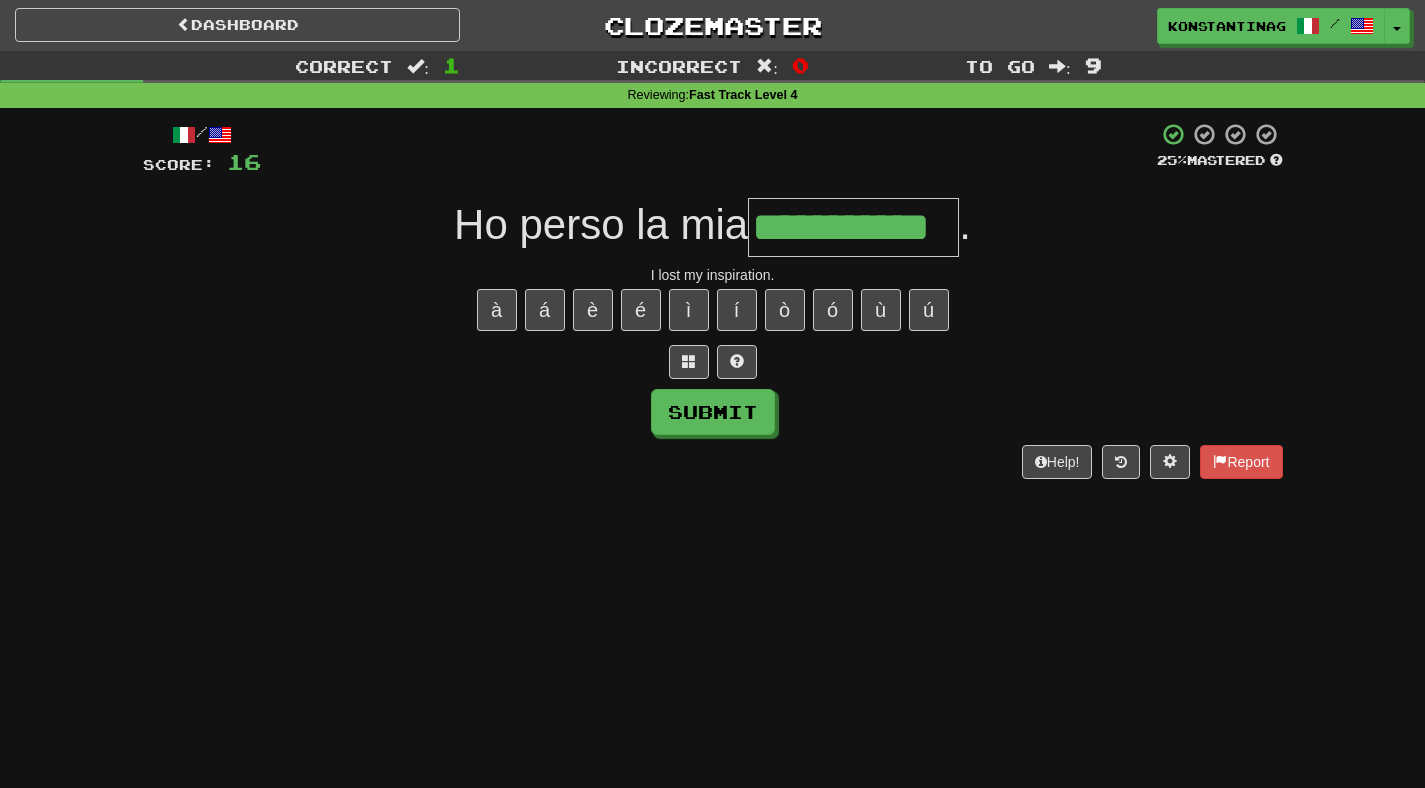 type on "**********" 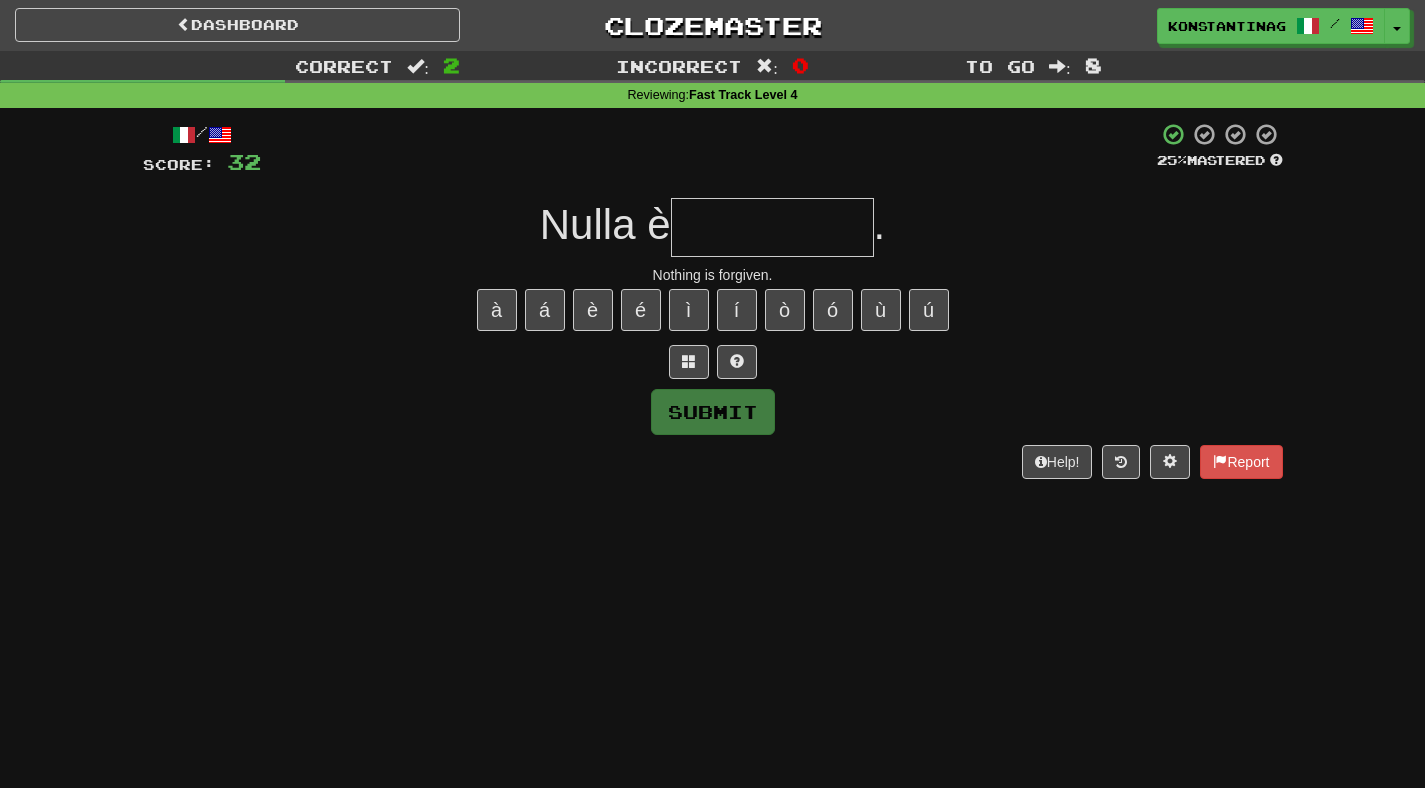 type on "*" 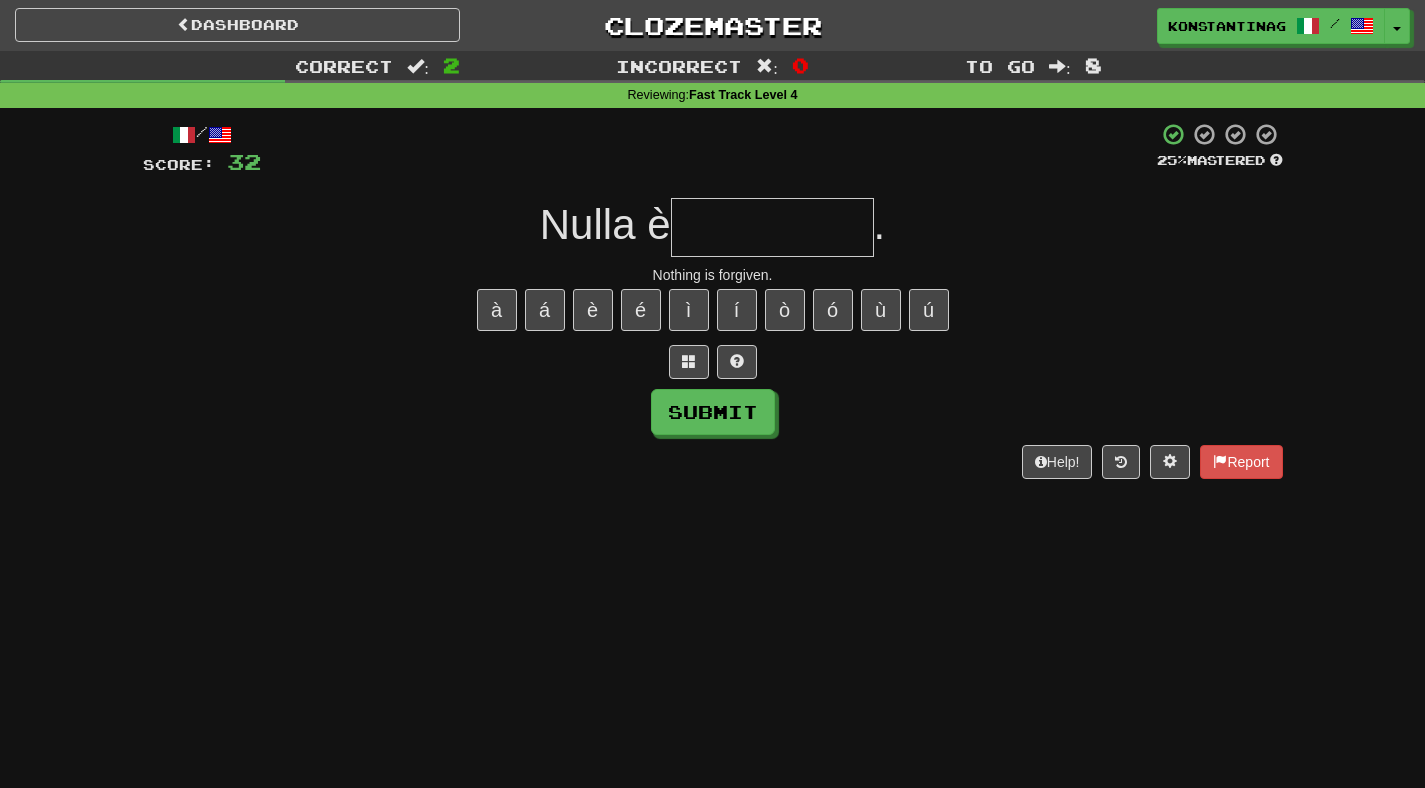 type on "*" 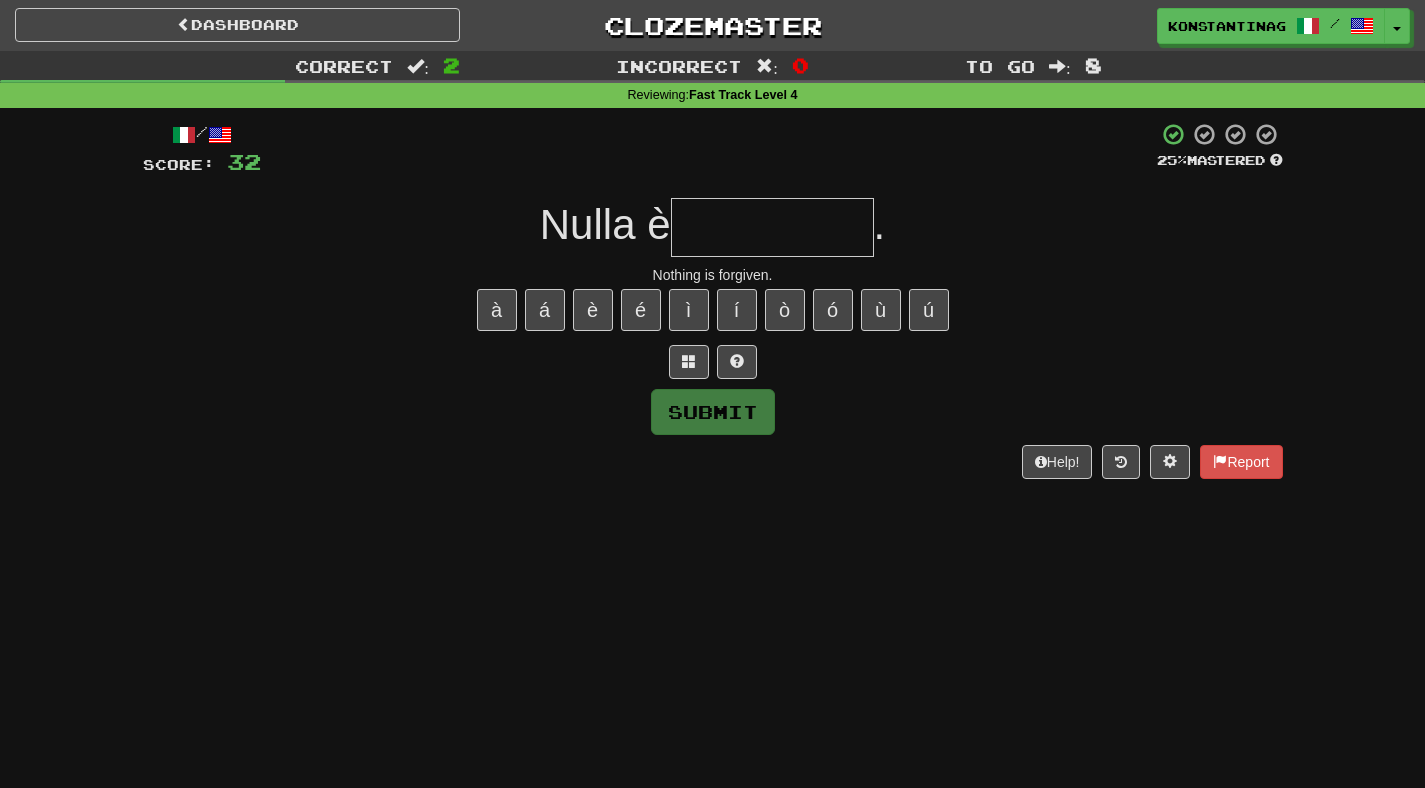 type on "*" 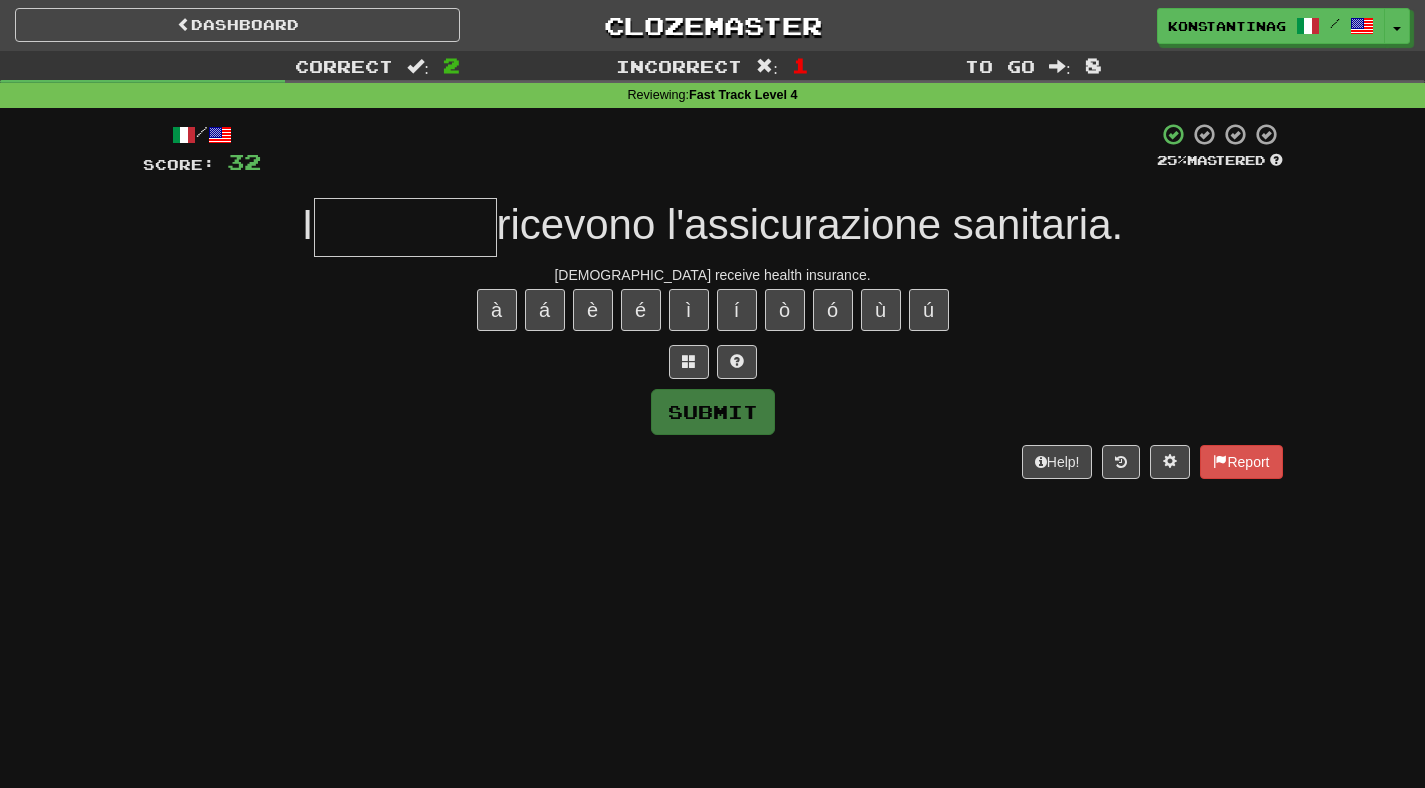 type on "*" 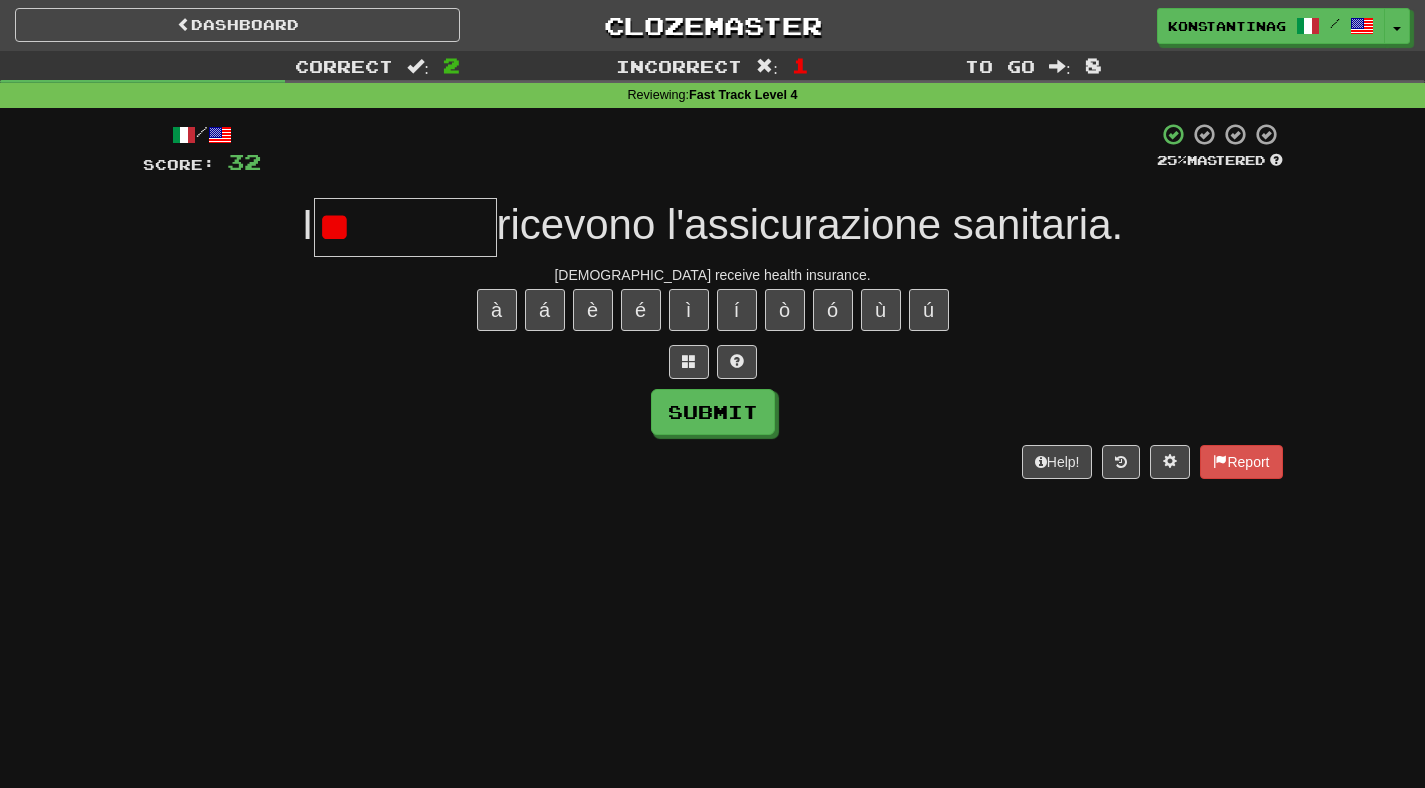 type on "*" 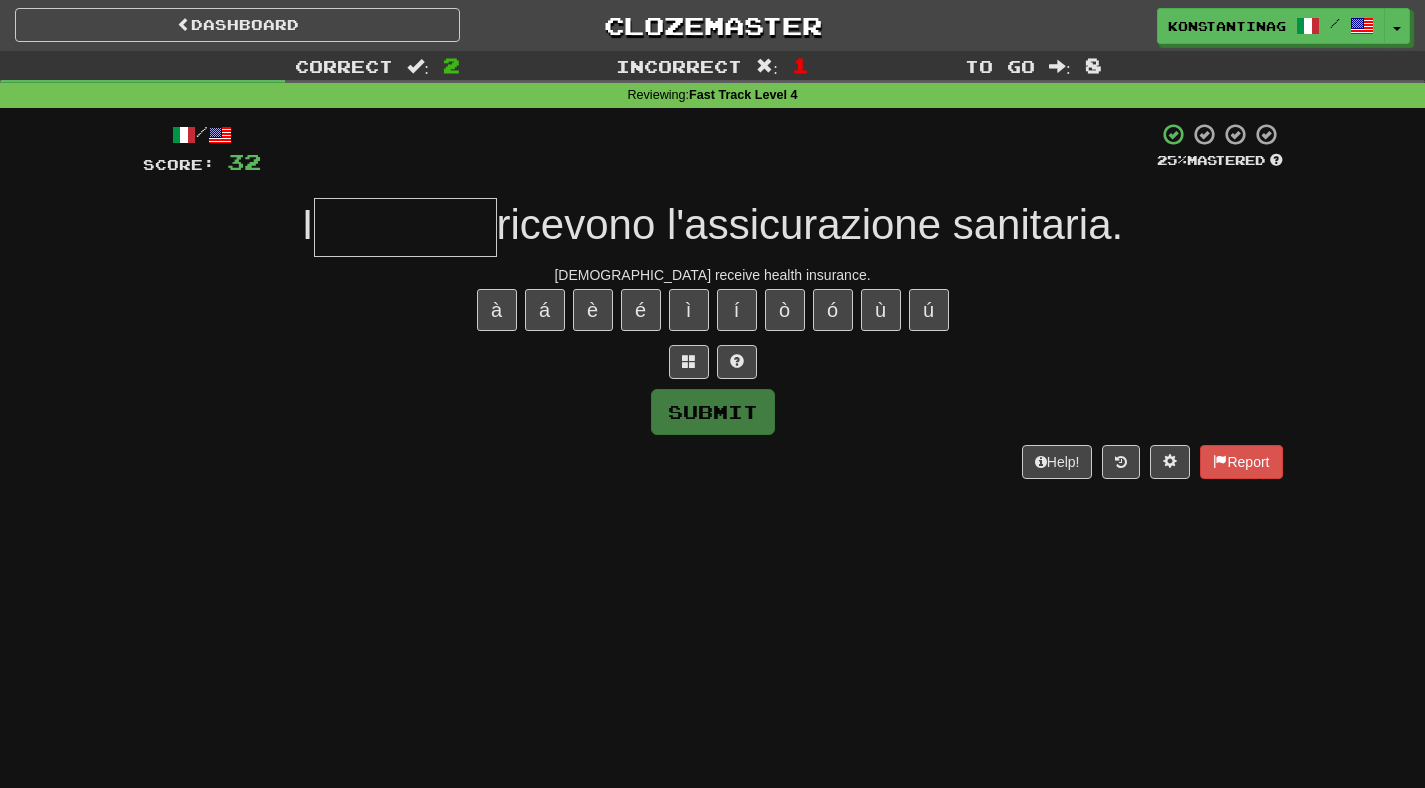 type on "*" 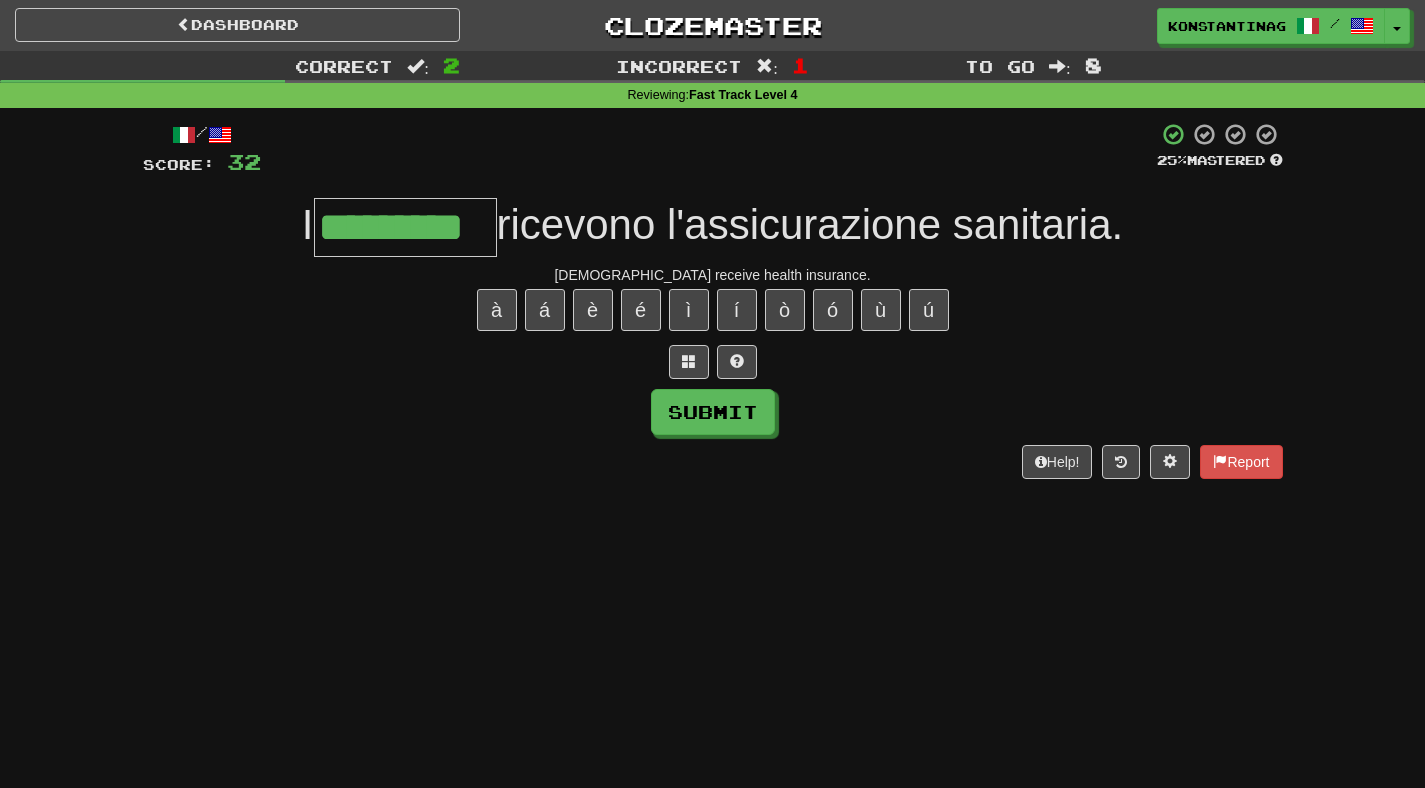 type on "*********" 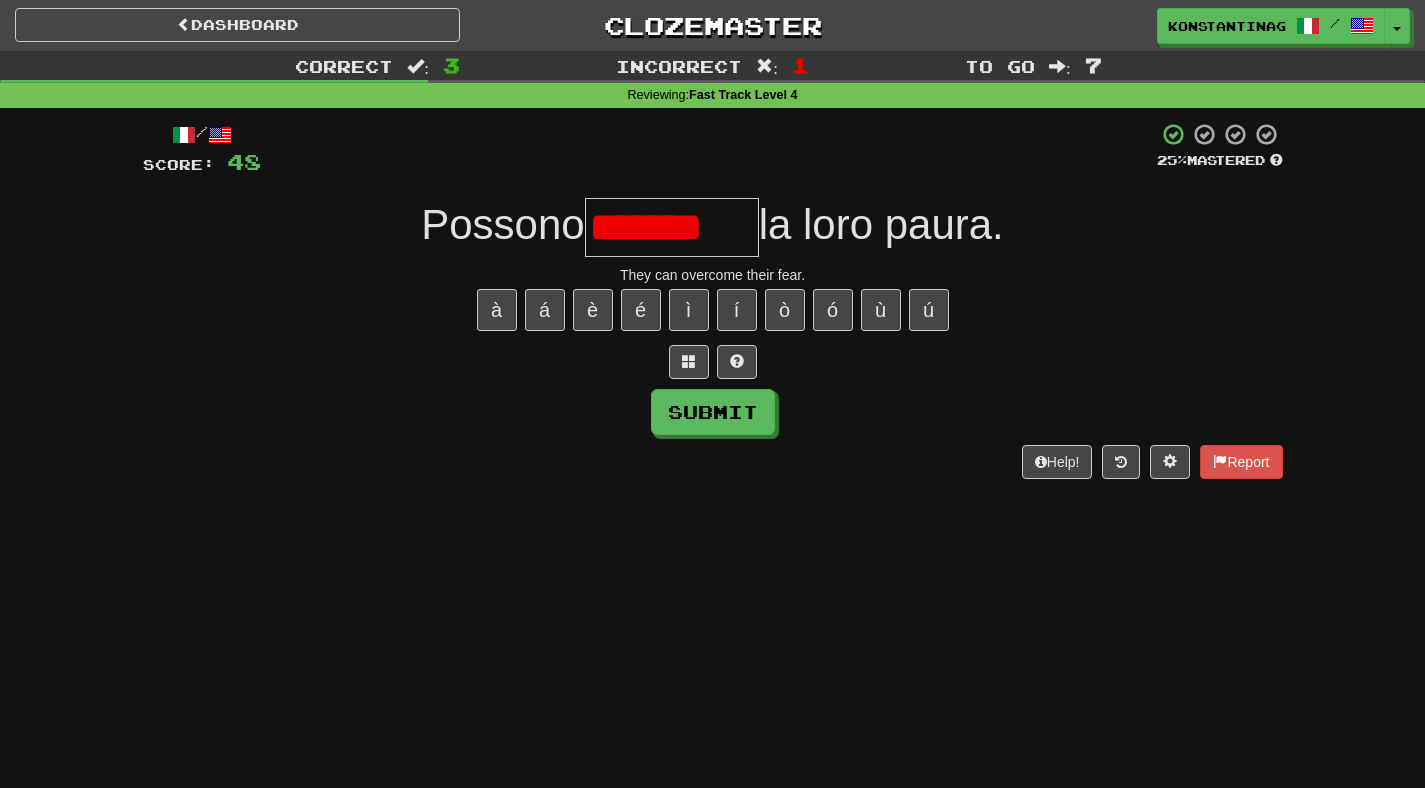 scroll, scrollTop: 0, scrollLeft: 0, axis: both 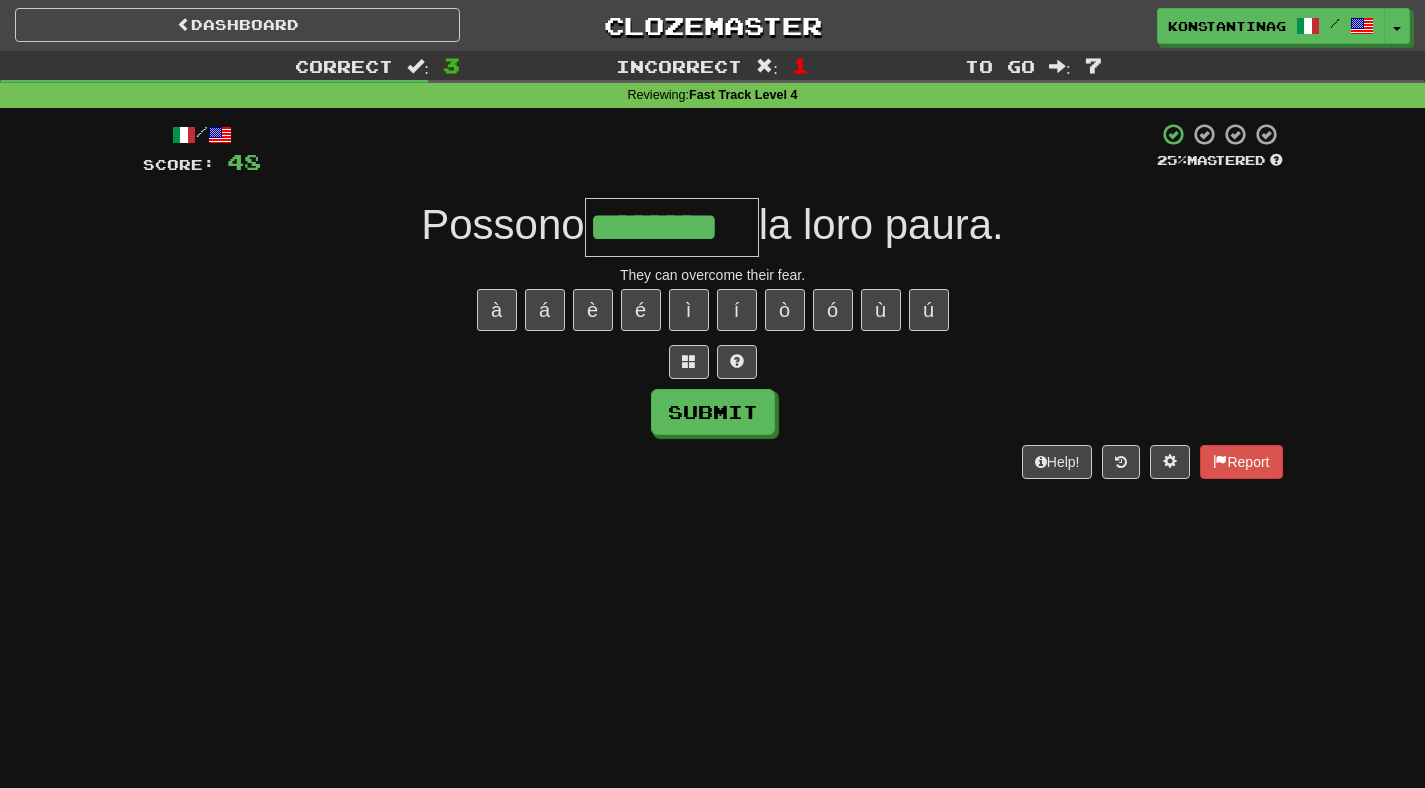 type on "********" 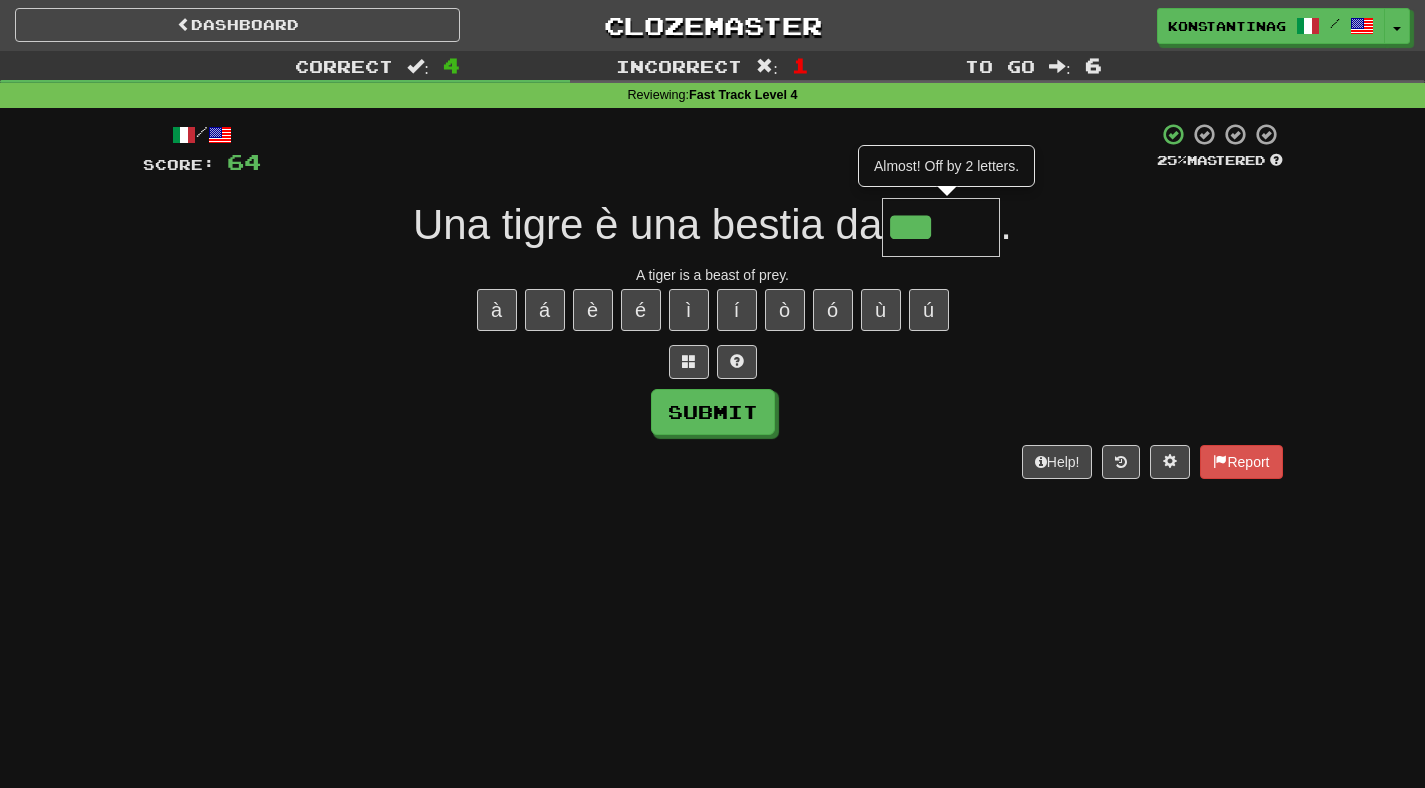 type on "*****" 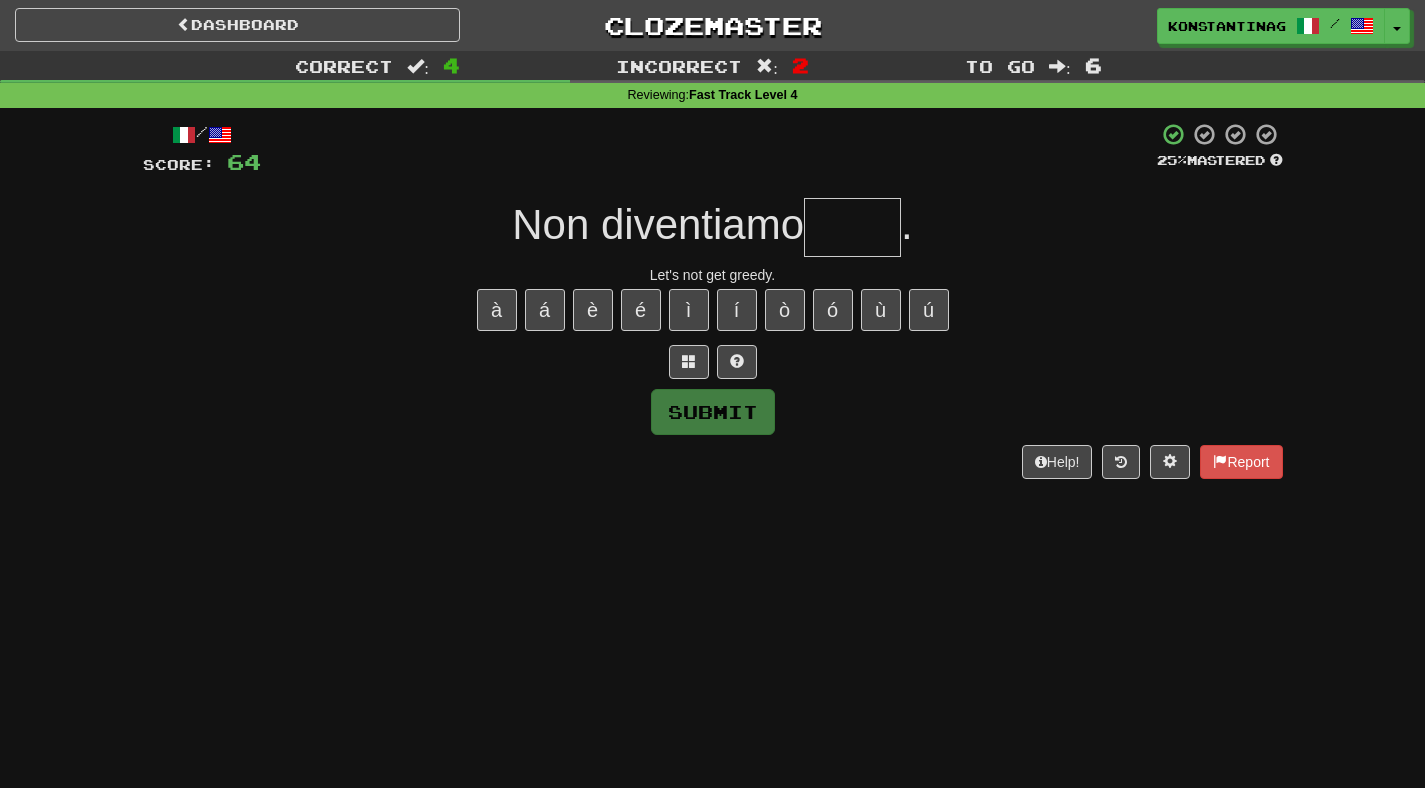 type on "*****" 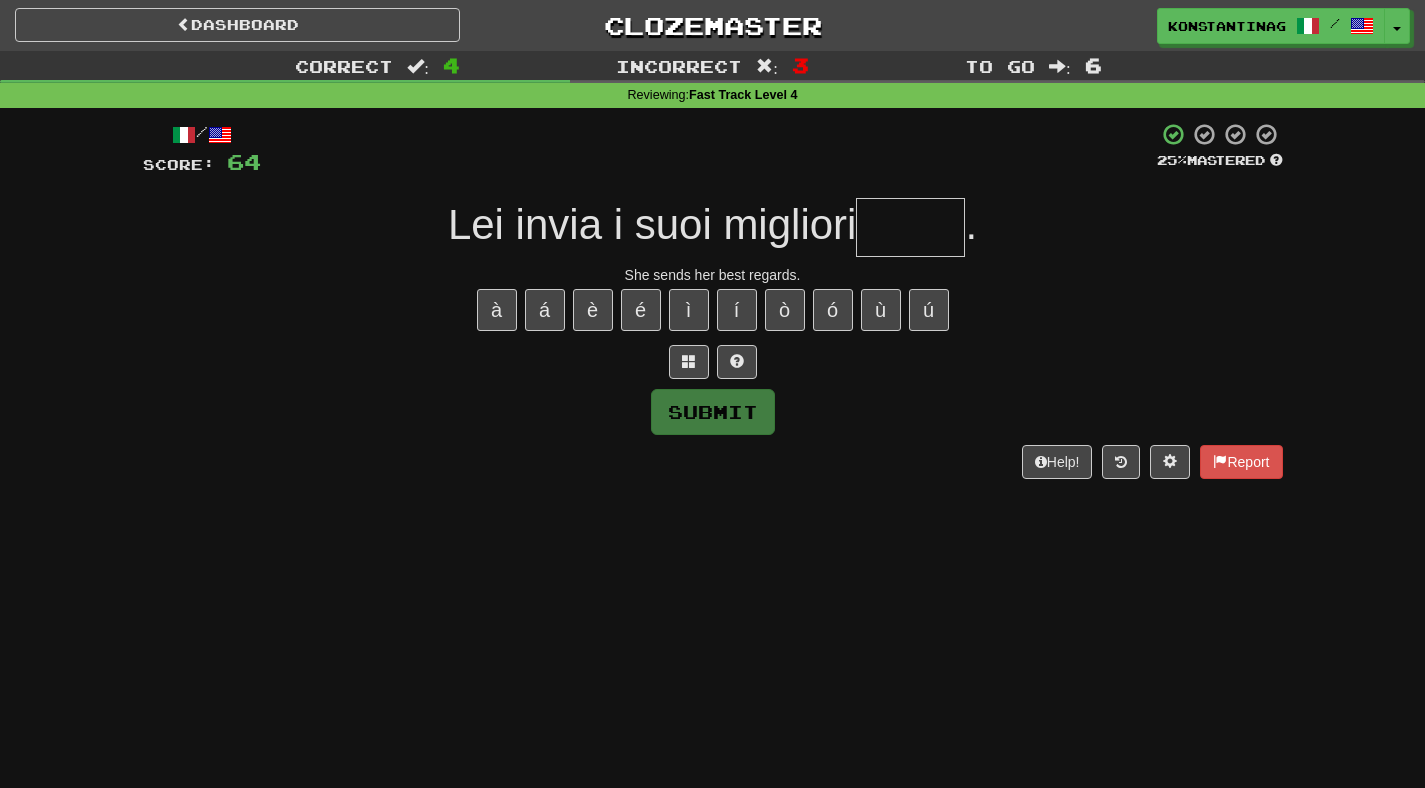 type on "******" 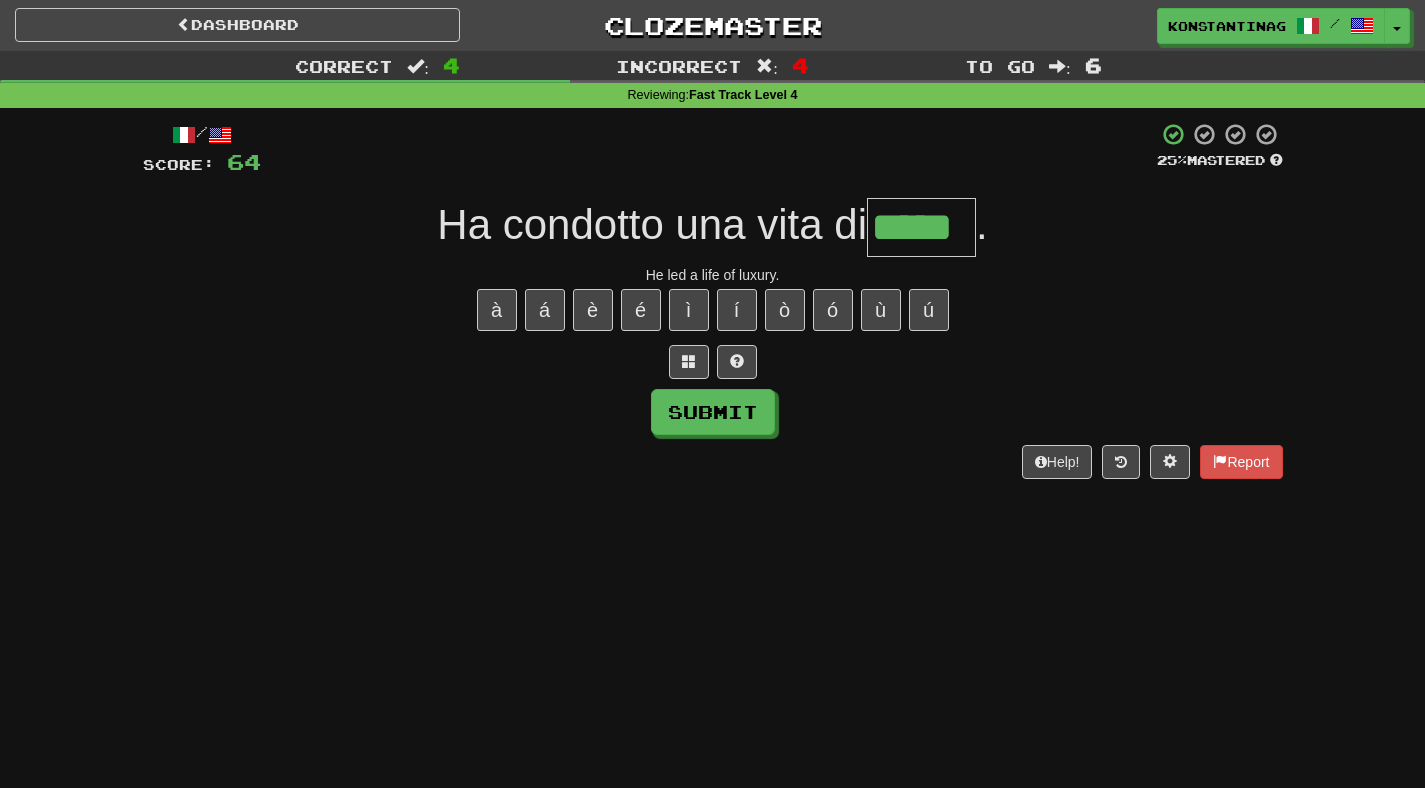 type on "*****" 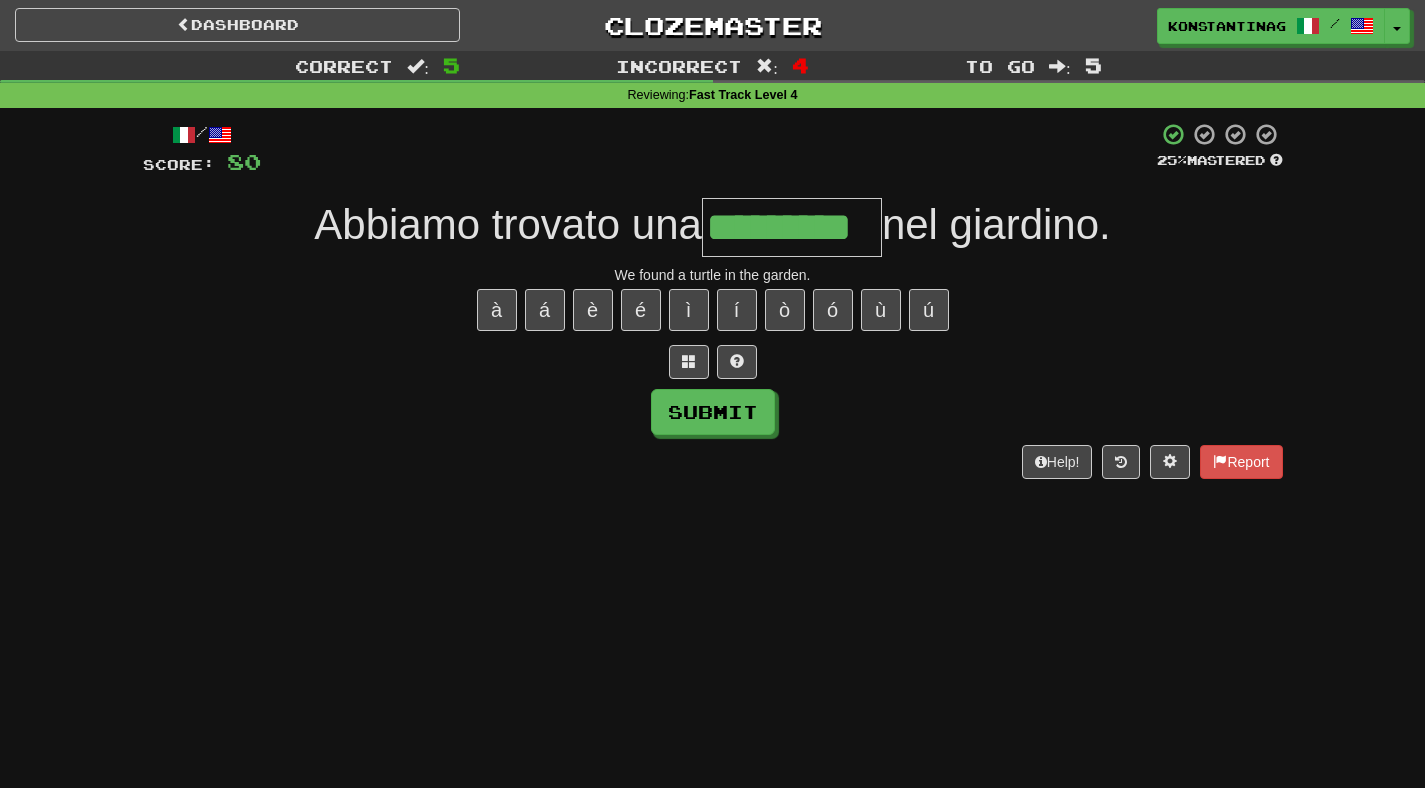 type on "*********" 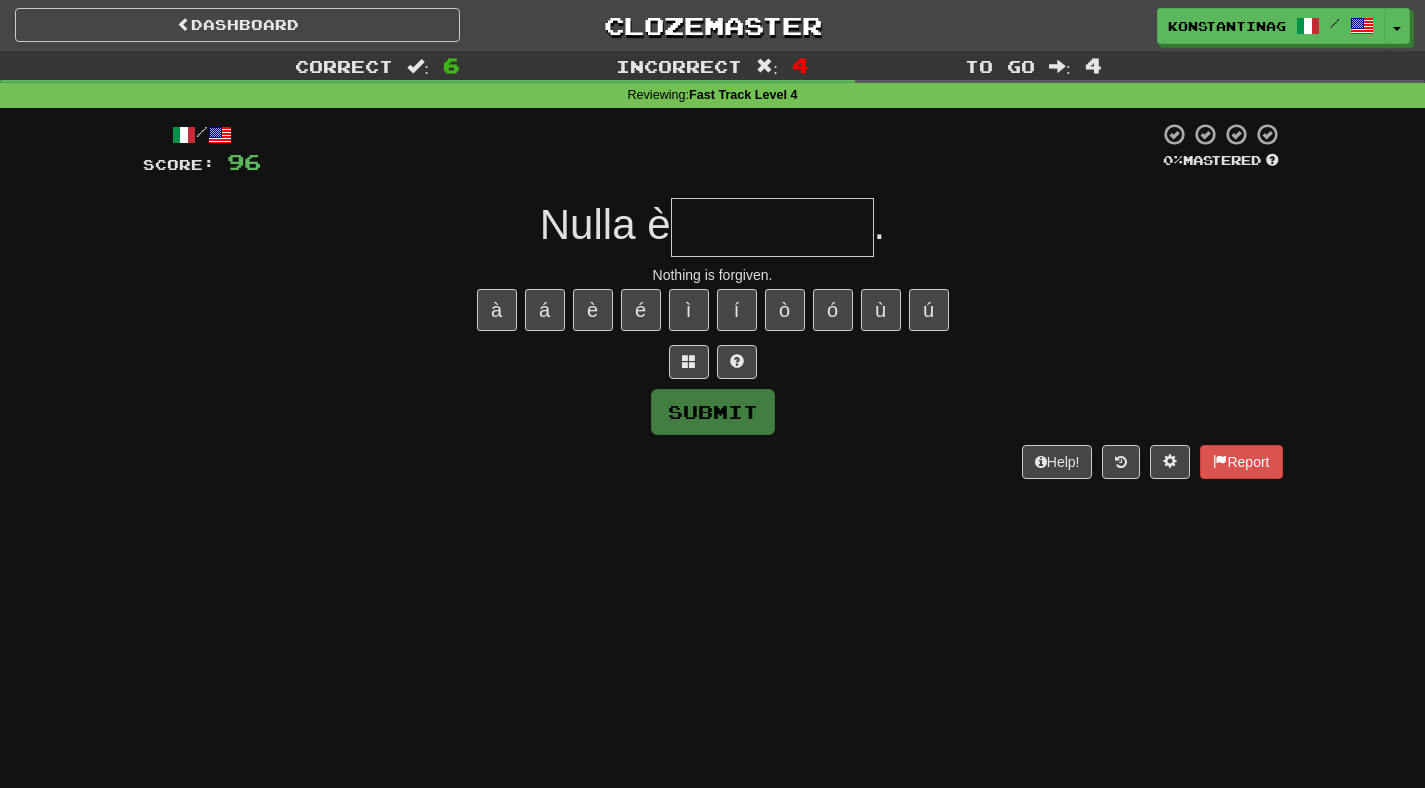 type on "*********" 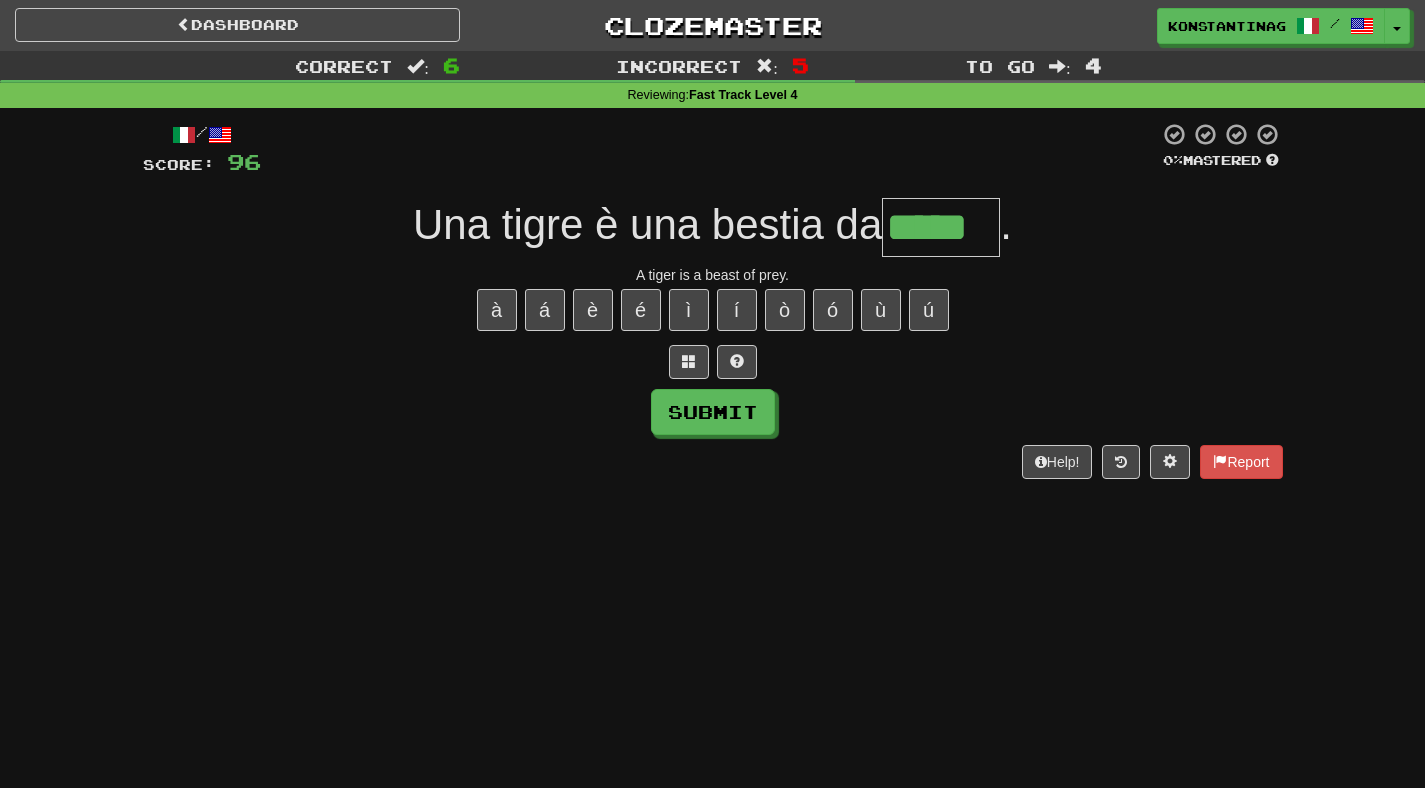 type on "*****" 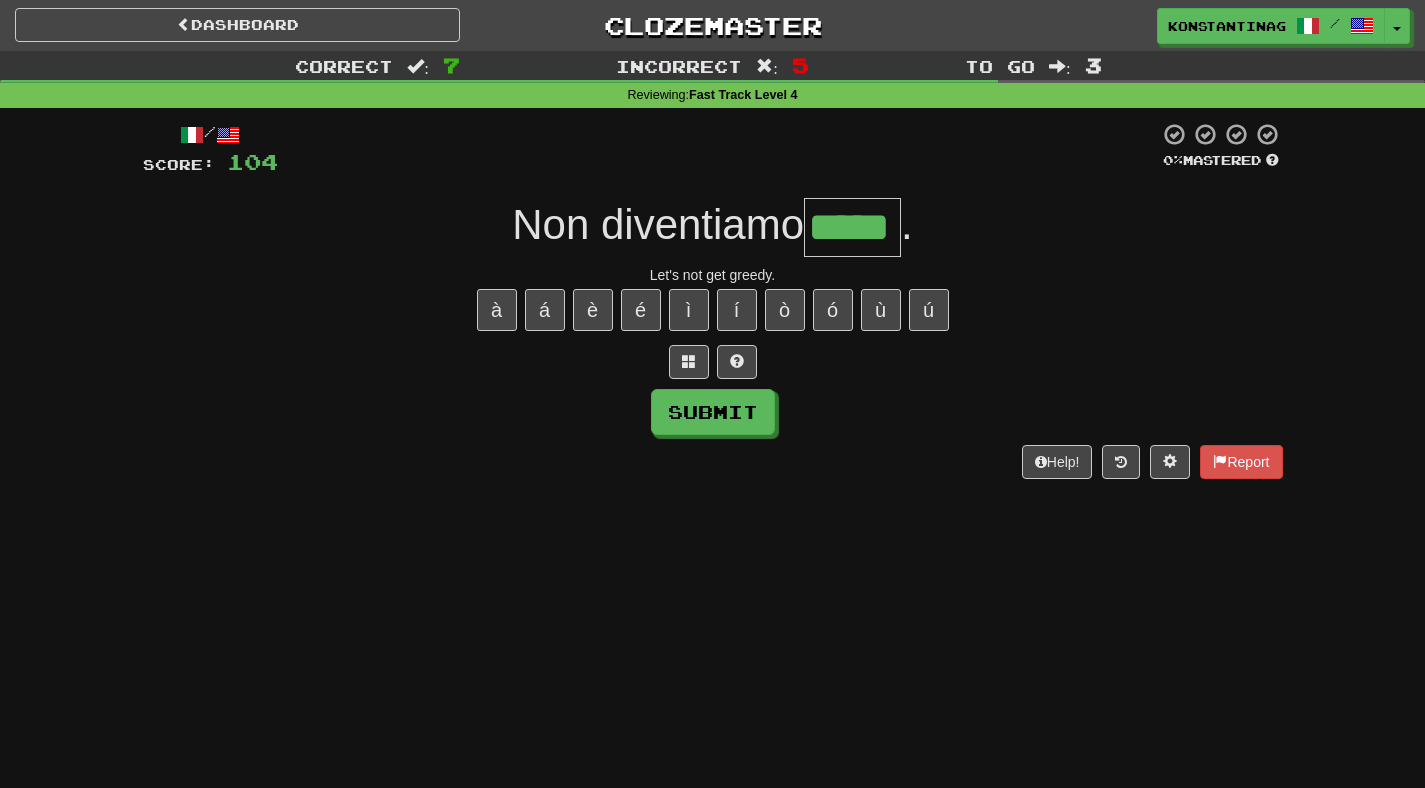 type on "*****" 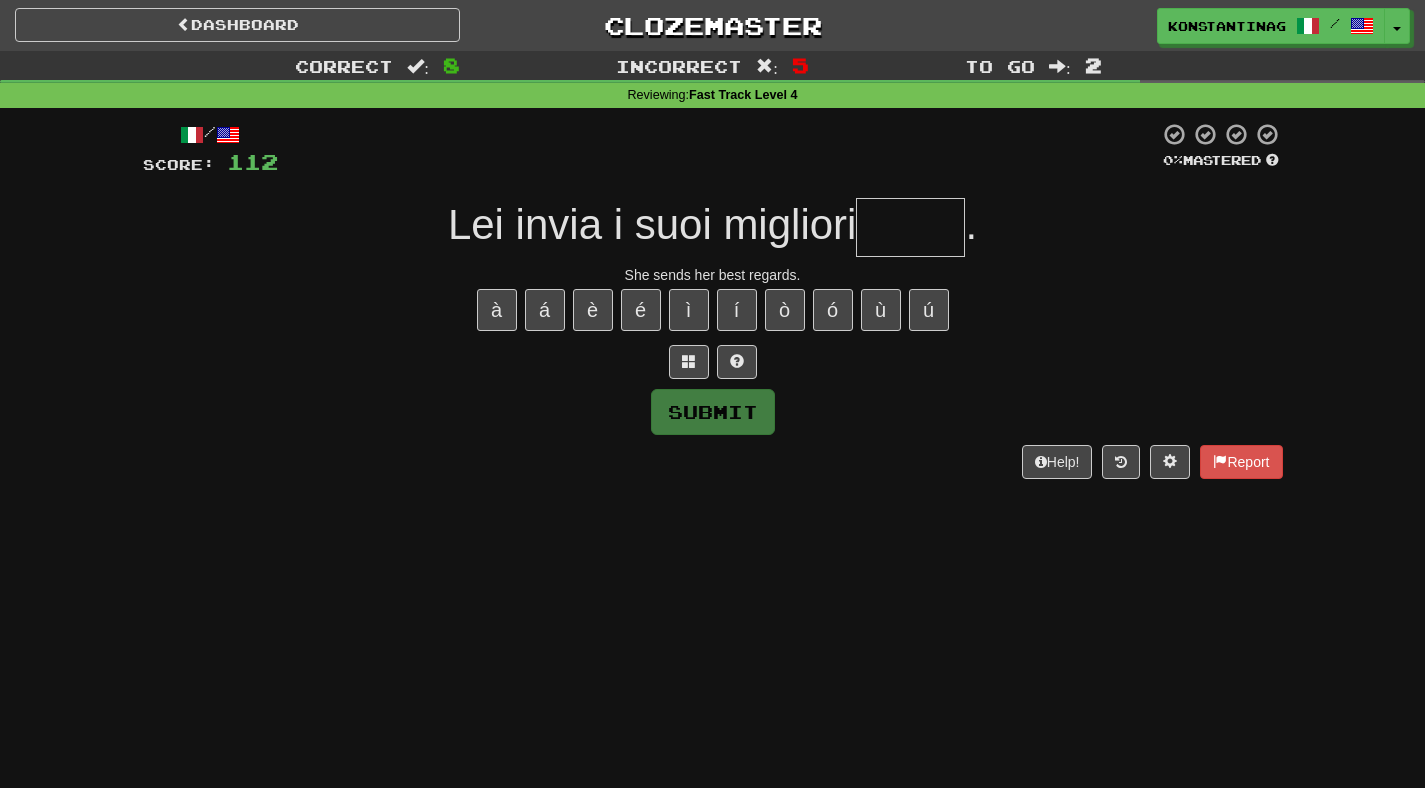 type on "*" 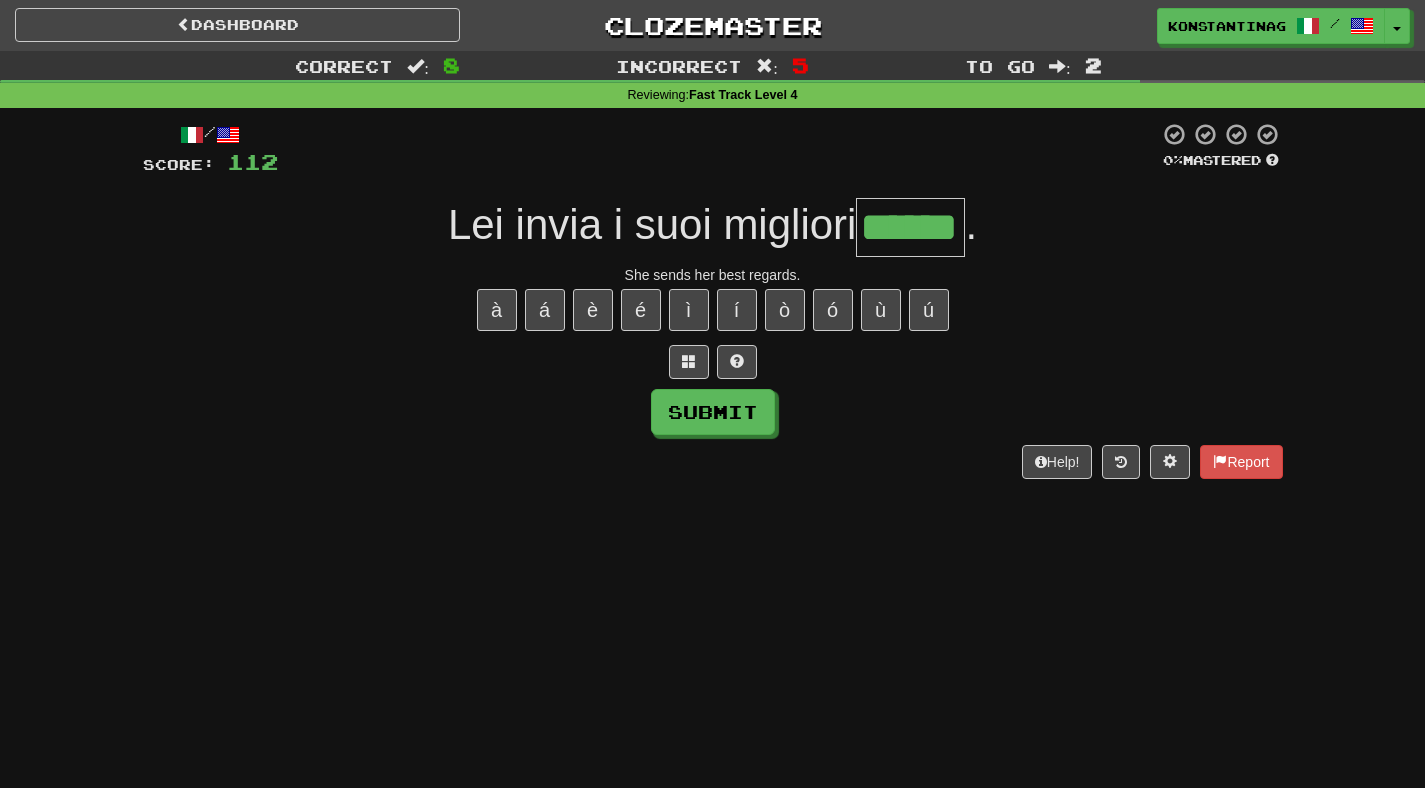 type on "******" 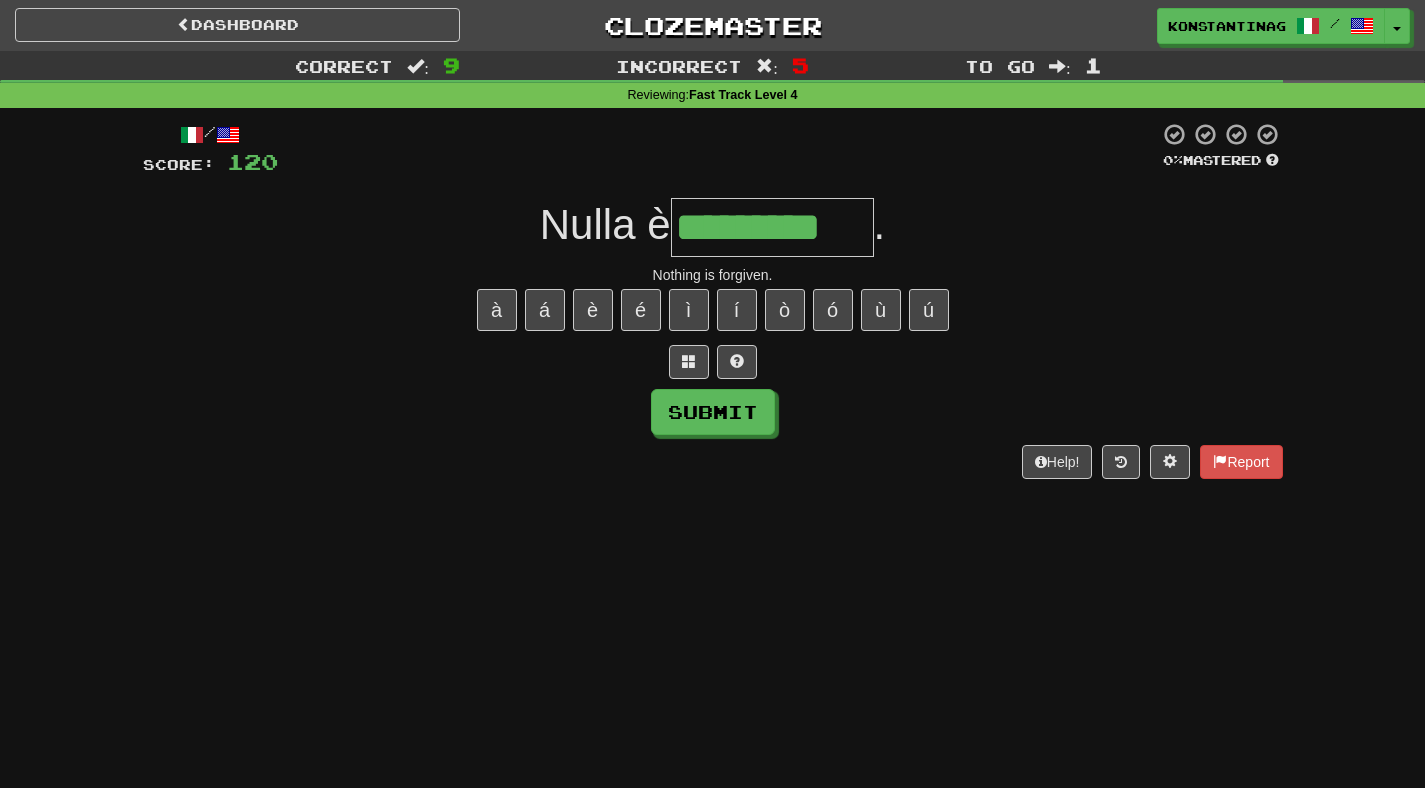 type on "*********" 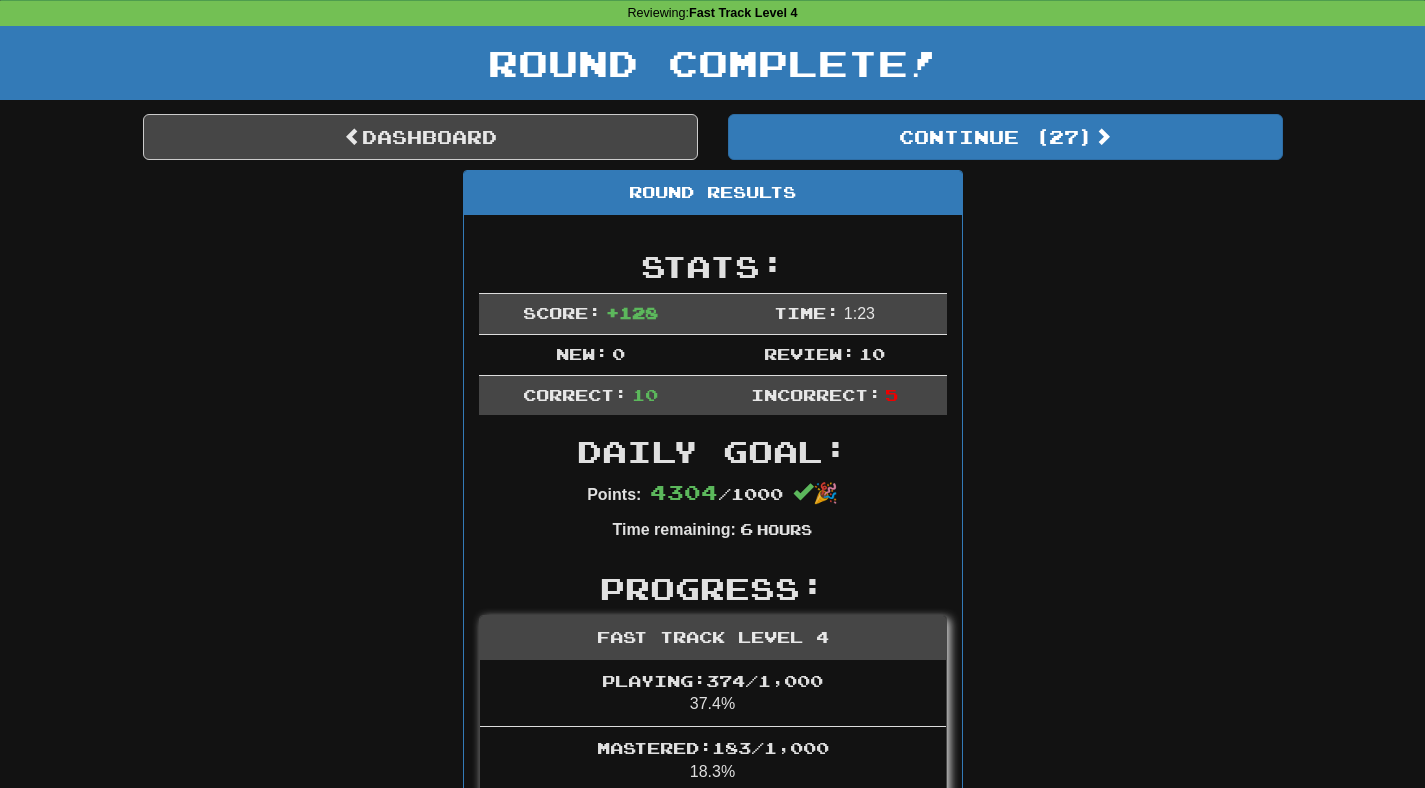 scroll, scrollTop: 0, scrollLeft: 0, axis: both 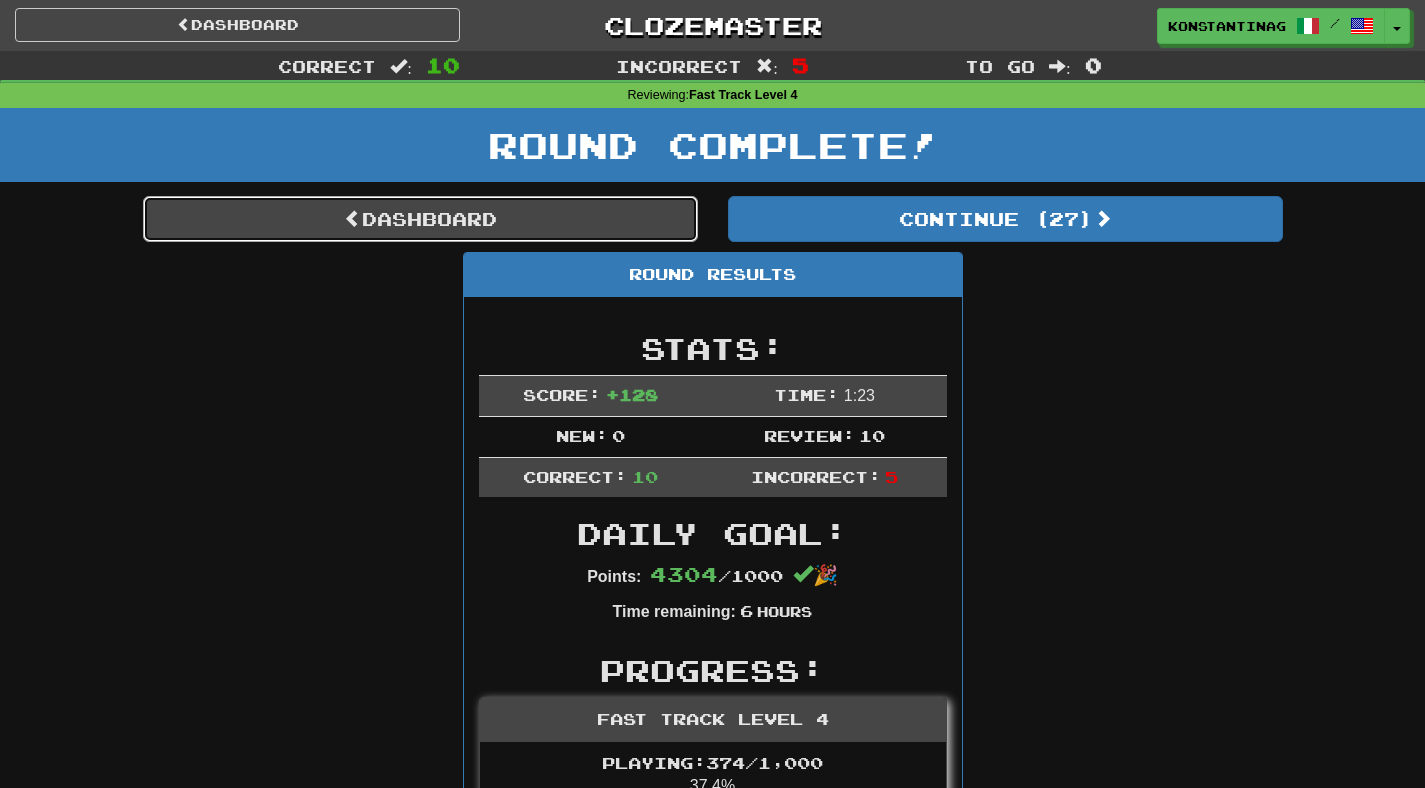 click on "Dashboard" at bounding box center [420, 219] 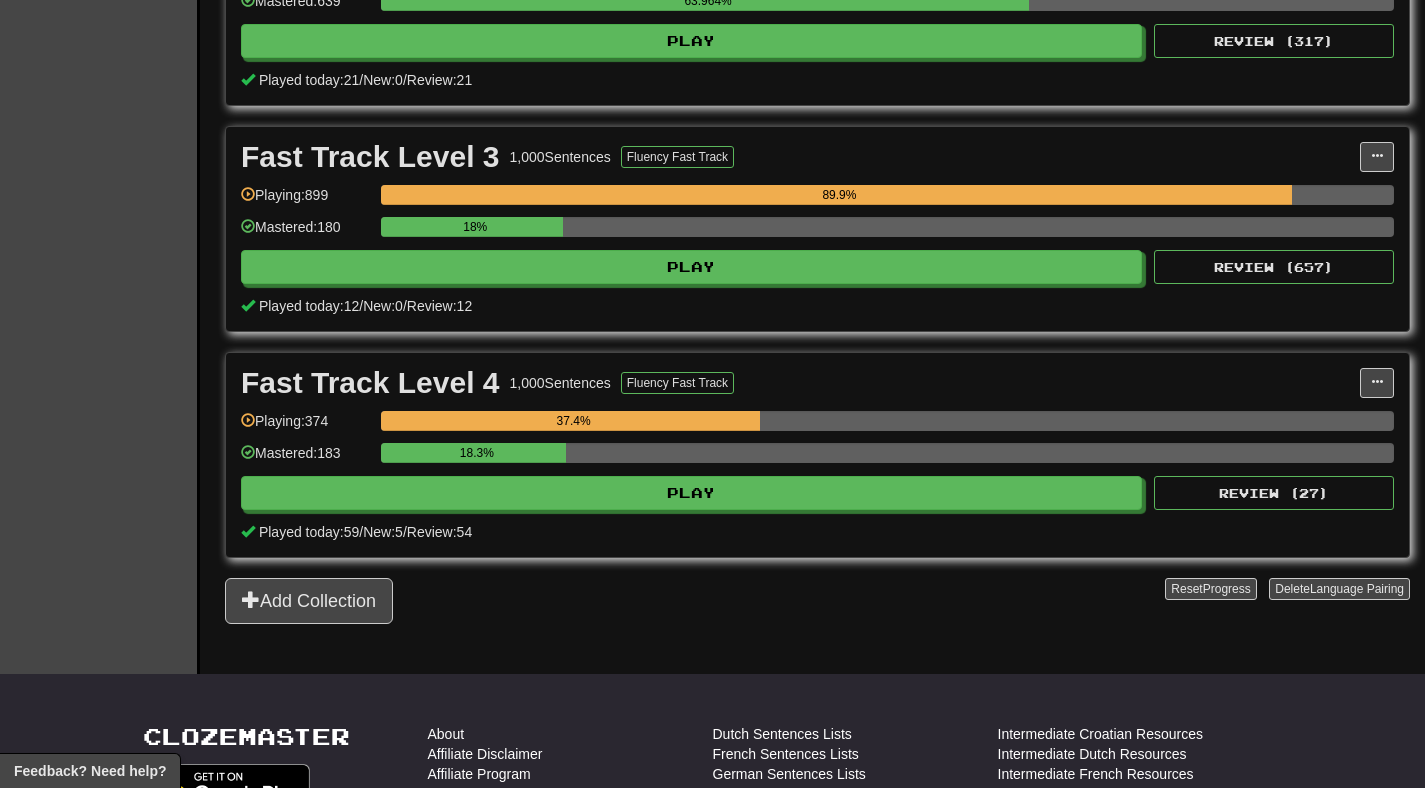 scroll, scrollTop: 1192, scrollLeft: 0, axis: vertical 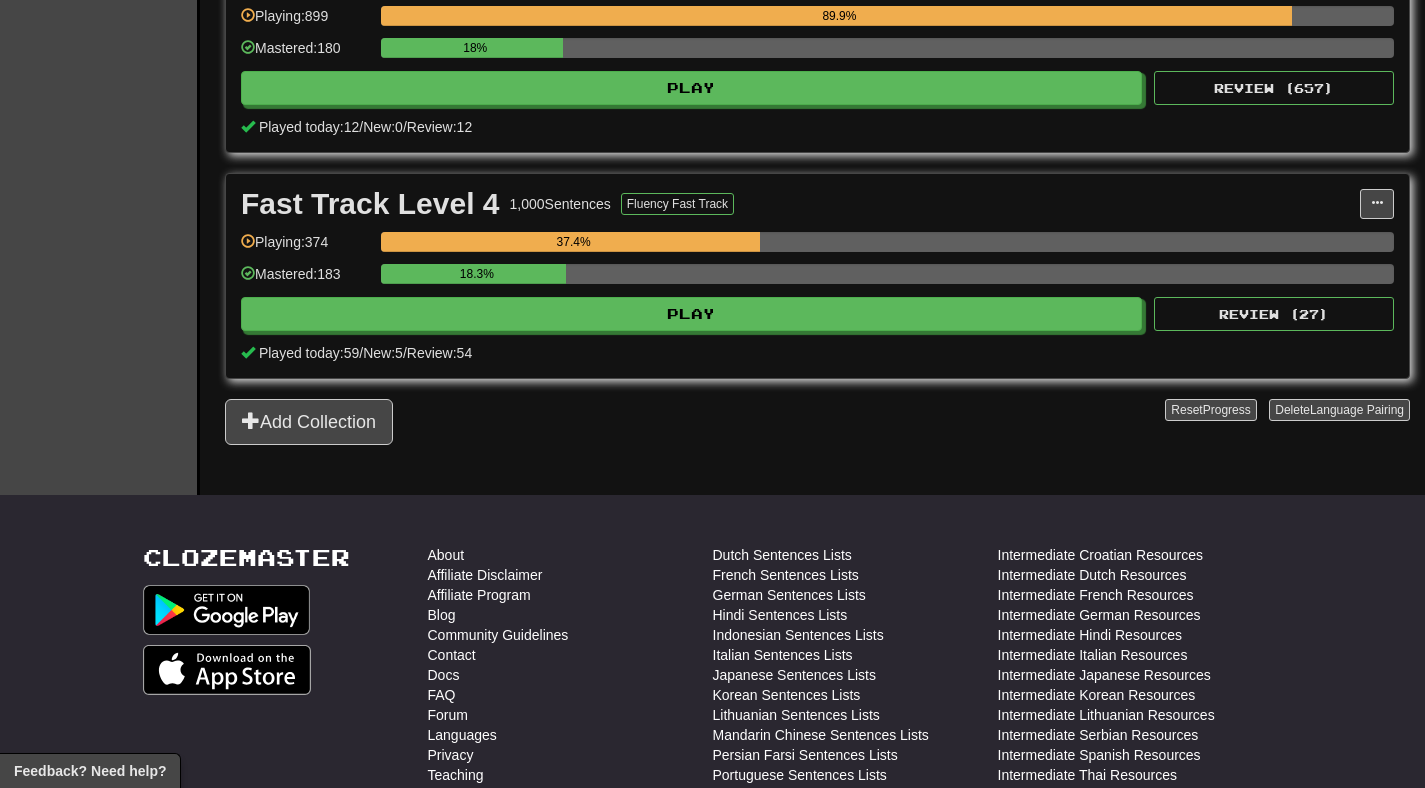 click on "Review:  54" at bounding box center [439, 353] 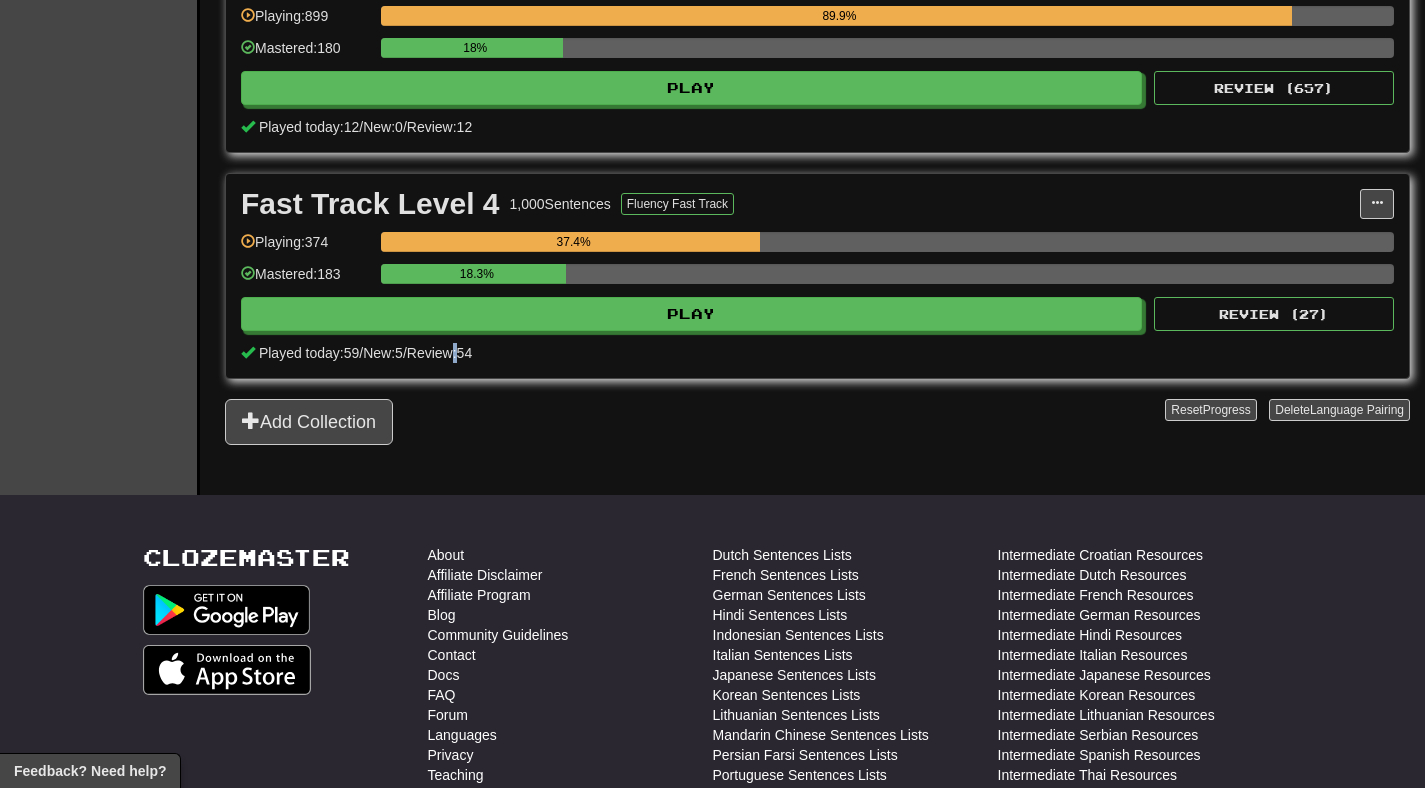 click on "Review:  54" at bounding box center (439, 353) 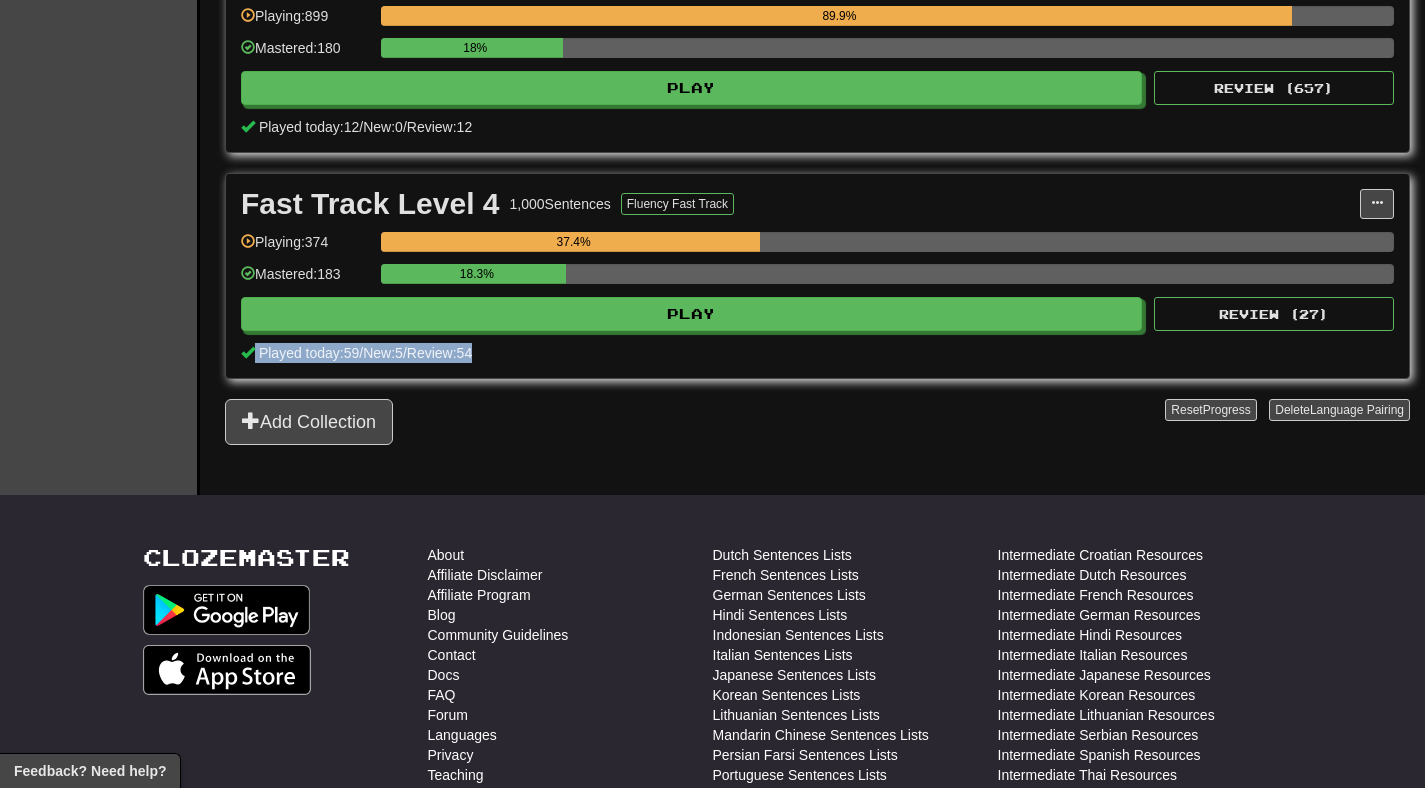 click on "Review:  54" at bounding box center (439, 353) 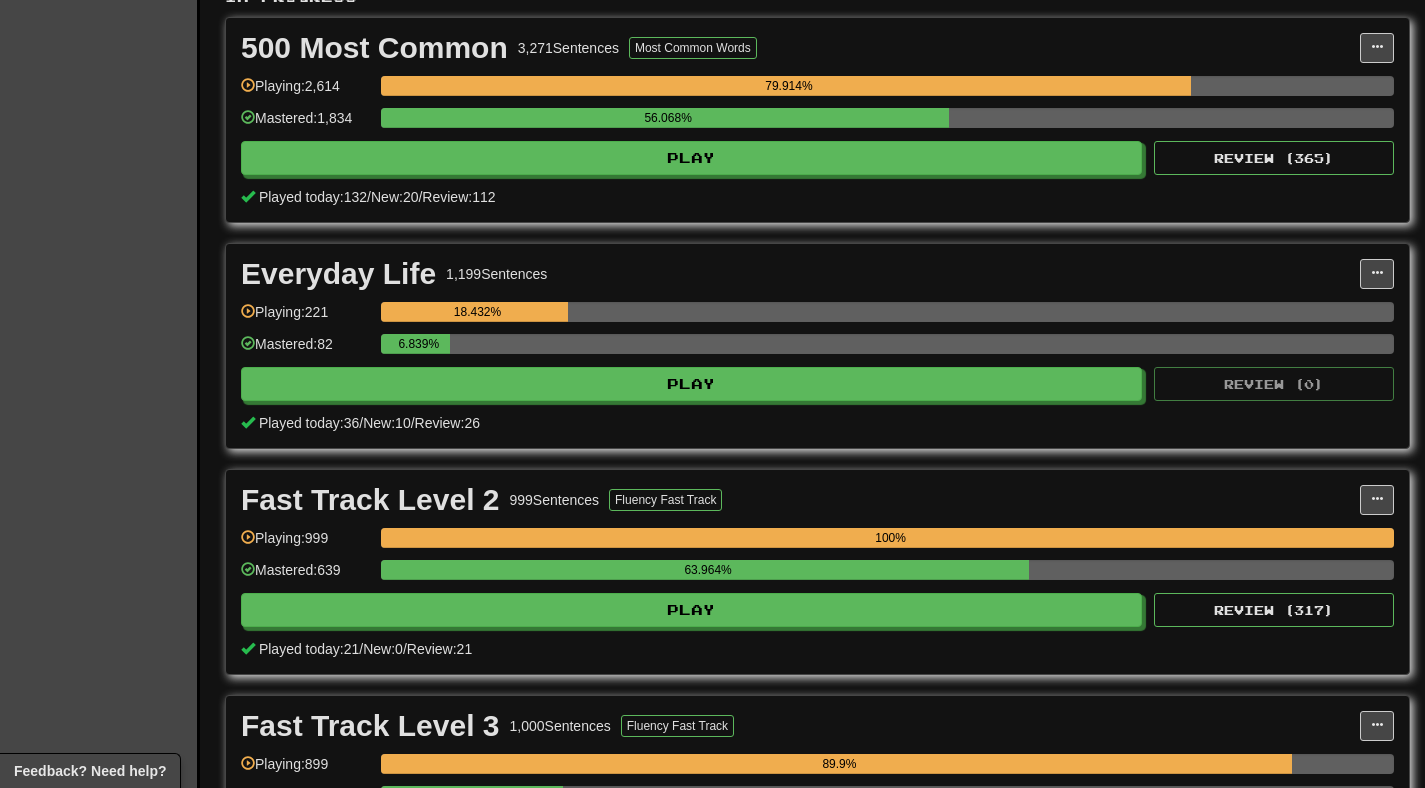 scroll, scrollTop: 349, scrollLeft: 0, axis: vertical 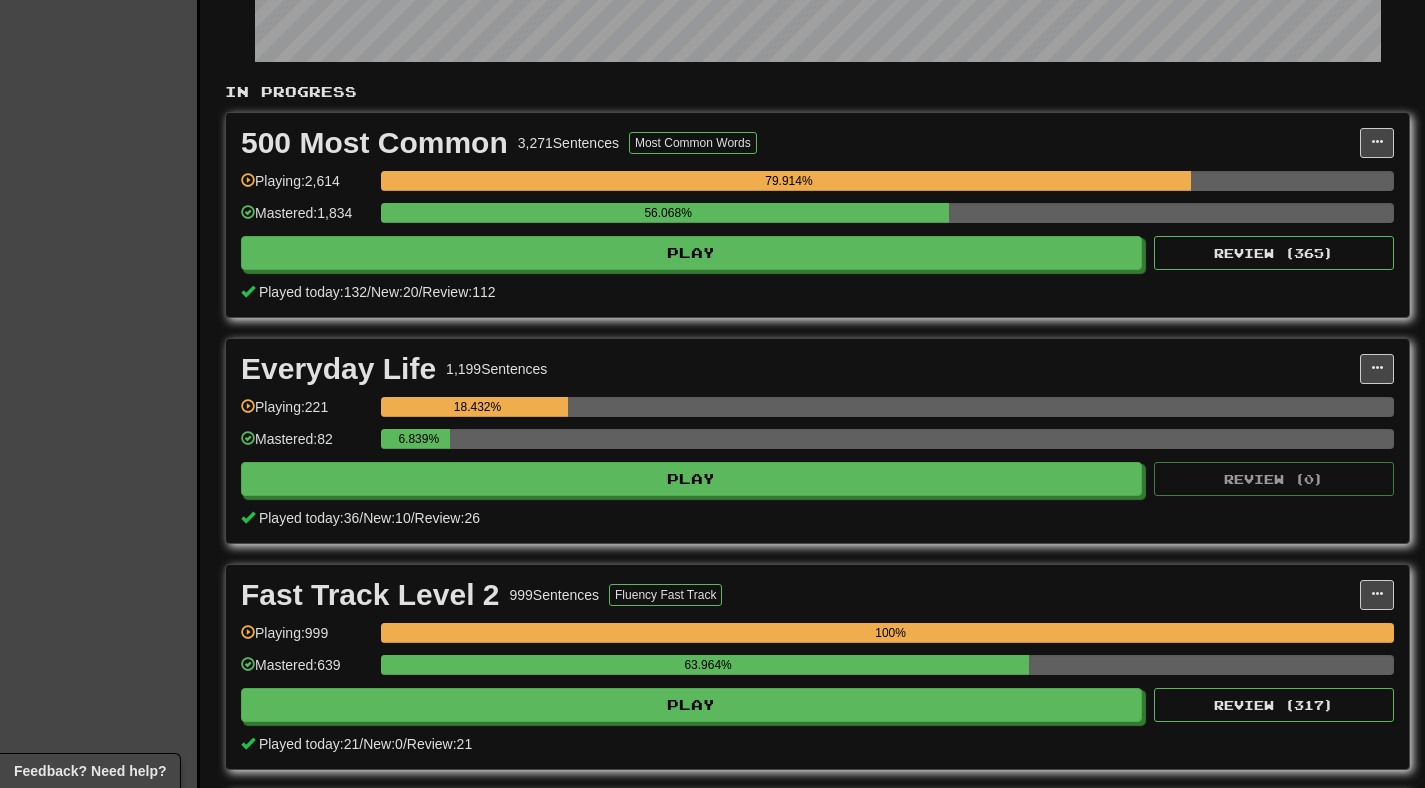 click on "Played [DATE]:  132  /  New:  20  /  Review:  112" at bounding box center (817, 292) 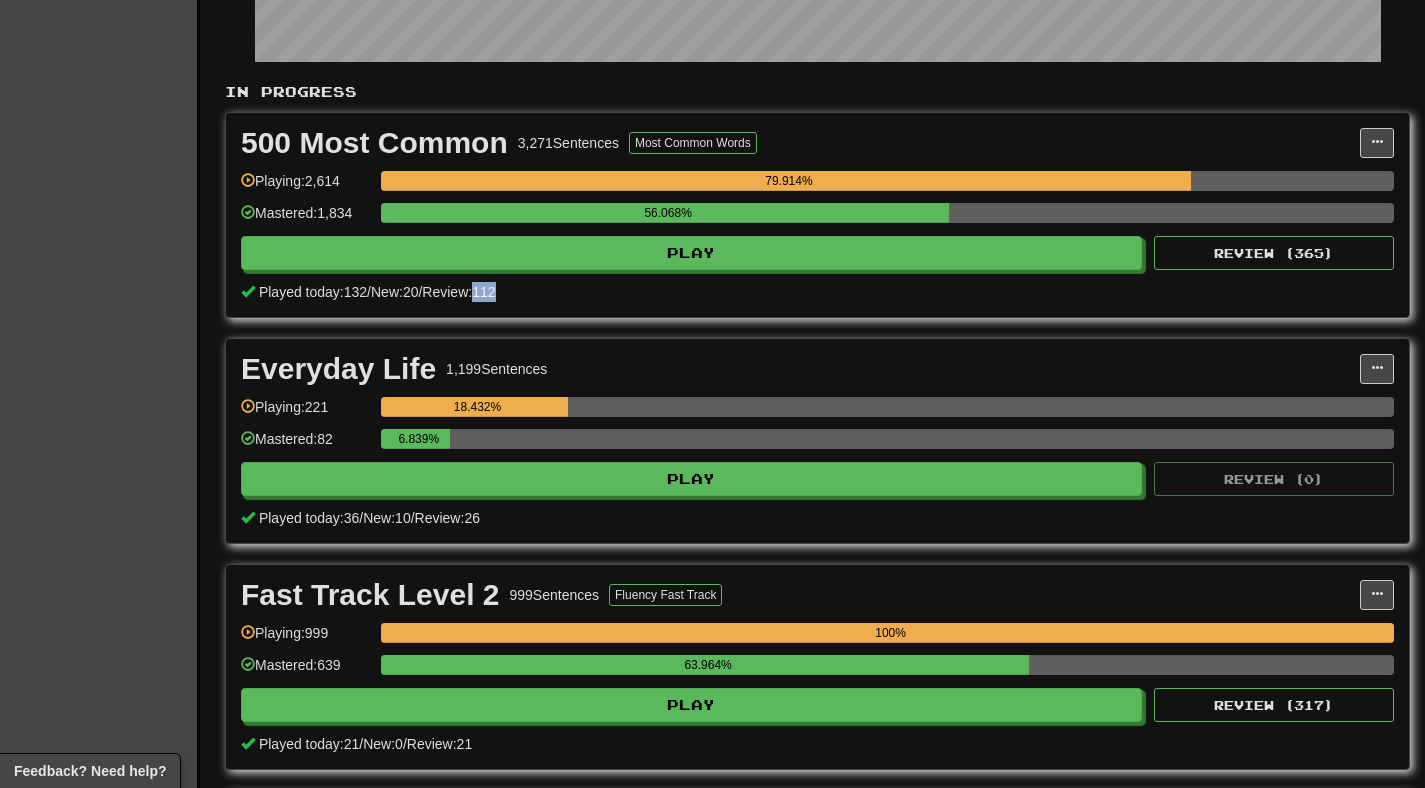 click on "Played [DATE]:  132  /  New:  20  /  Review:  112" at bounding box center [817, 292] 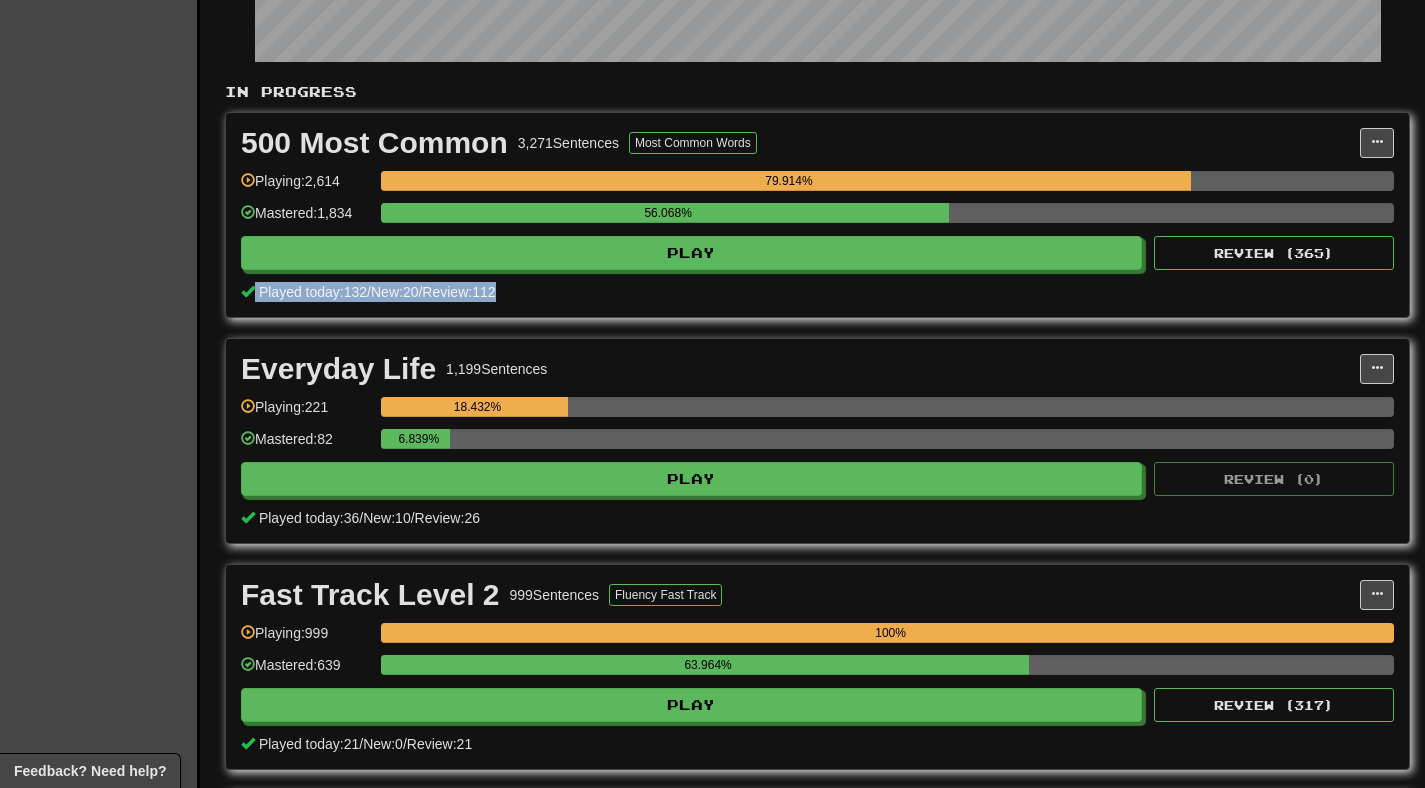 click on "Played today:  132  /  New:  20  /  Review:  112" at bounding box center (817, 292) 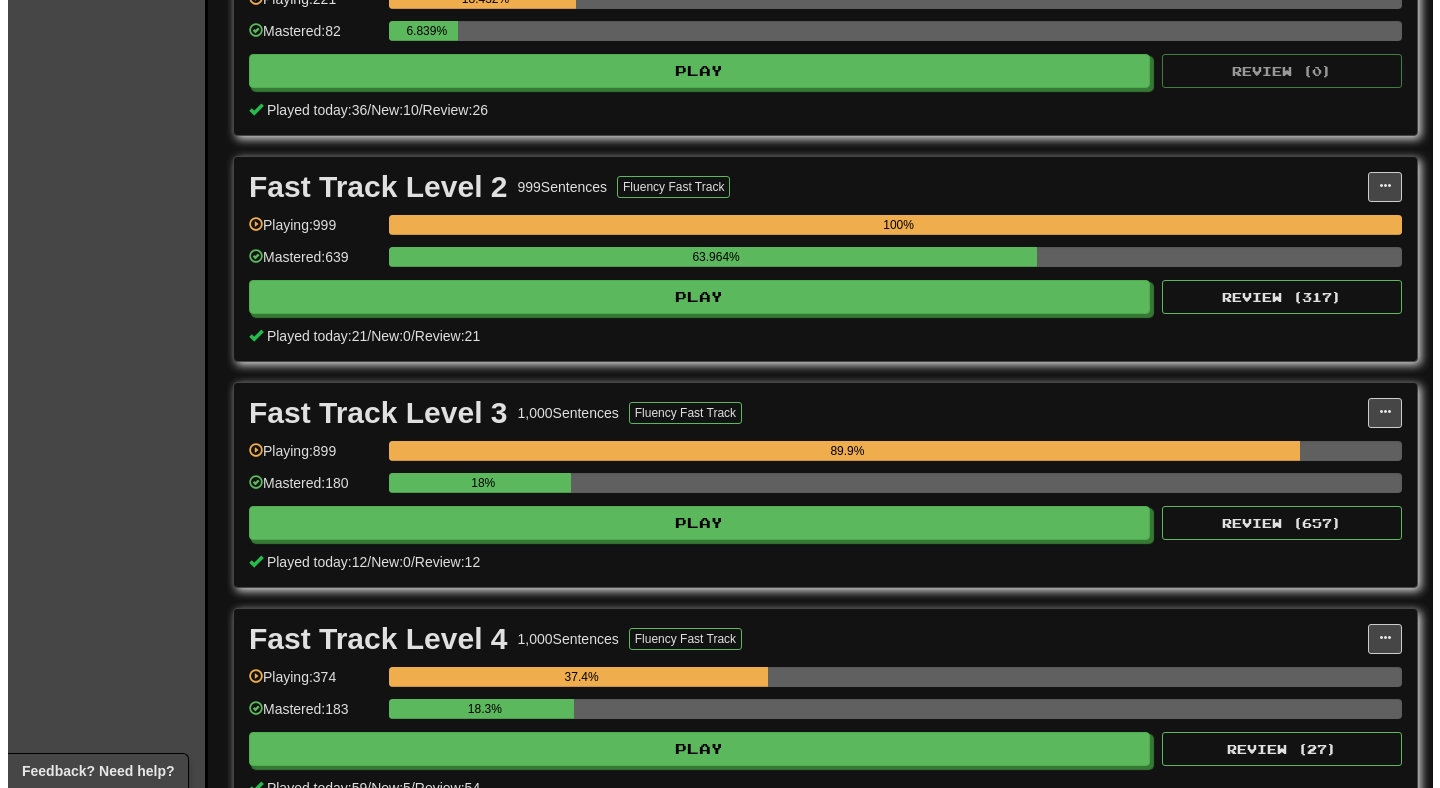 scroll, scrollTop: 0, scrollLeft: 0, axis: both 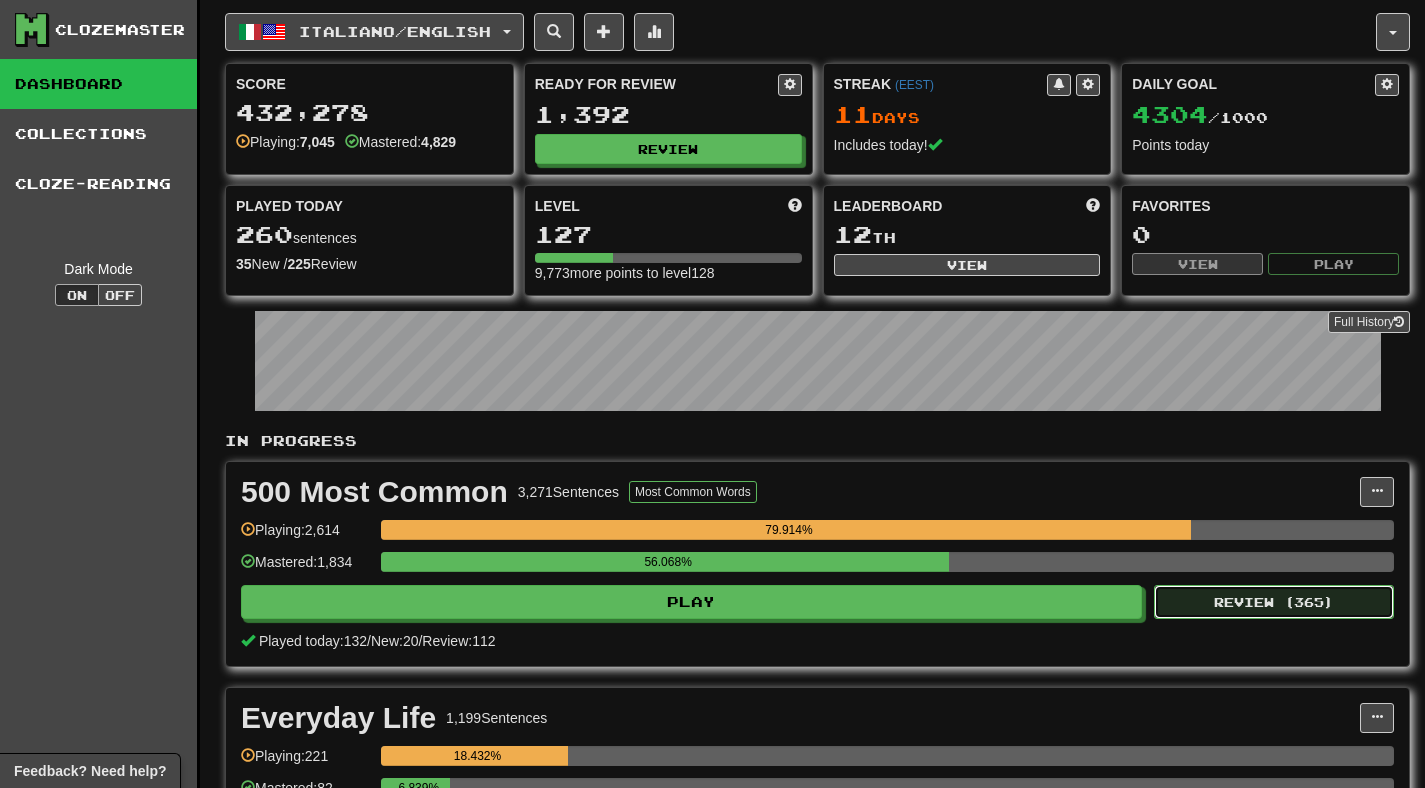 click on "Review ( 365 )" at bounding box center [1274, 602] 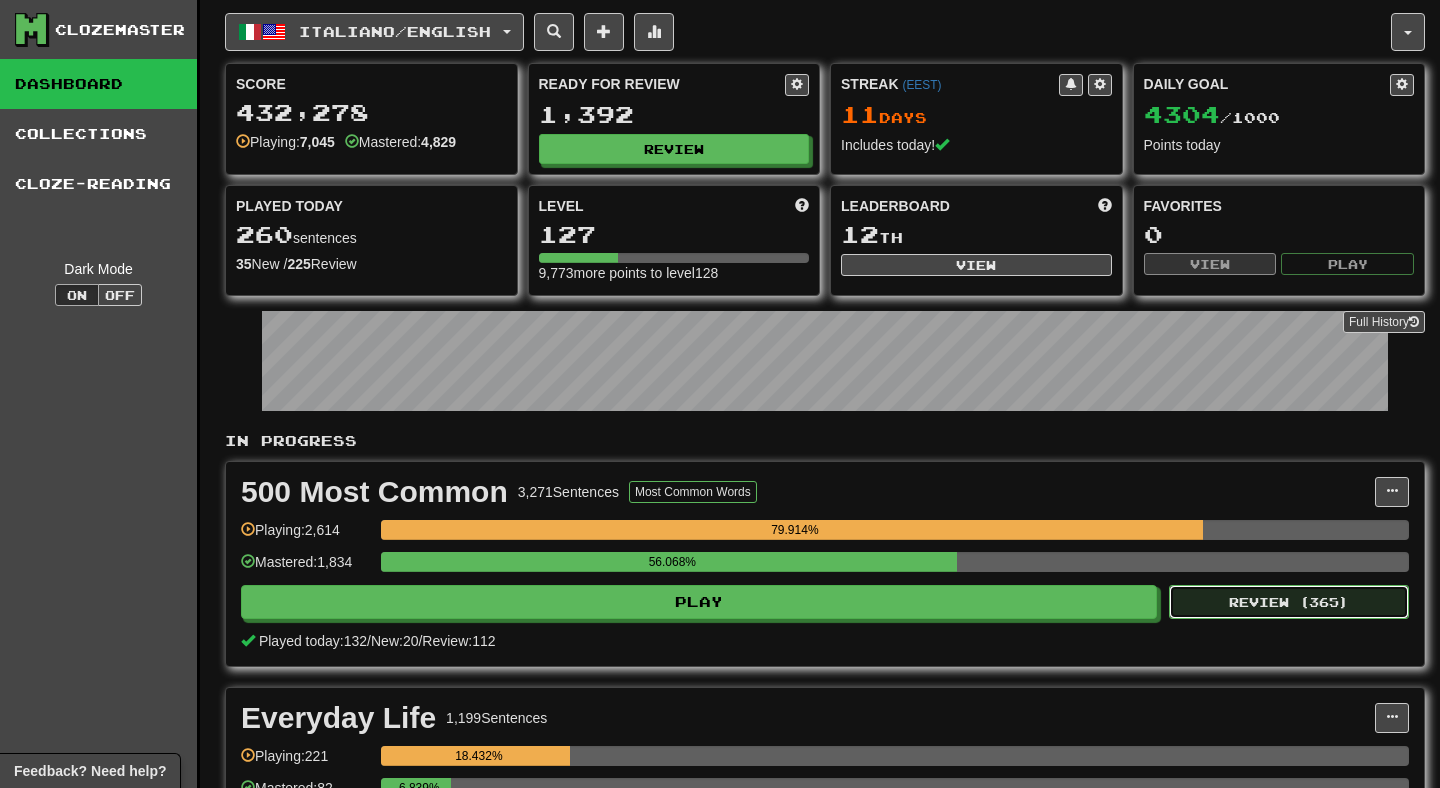 select on "**" 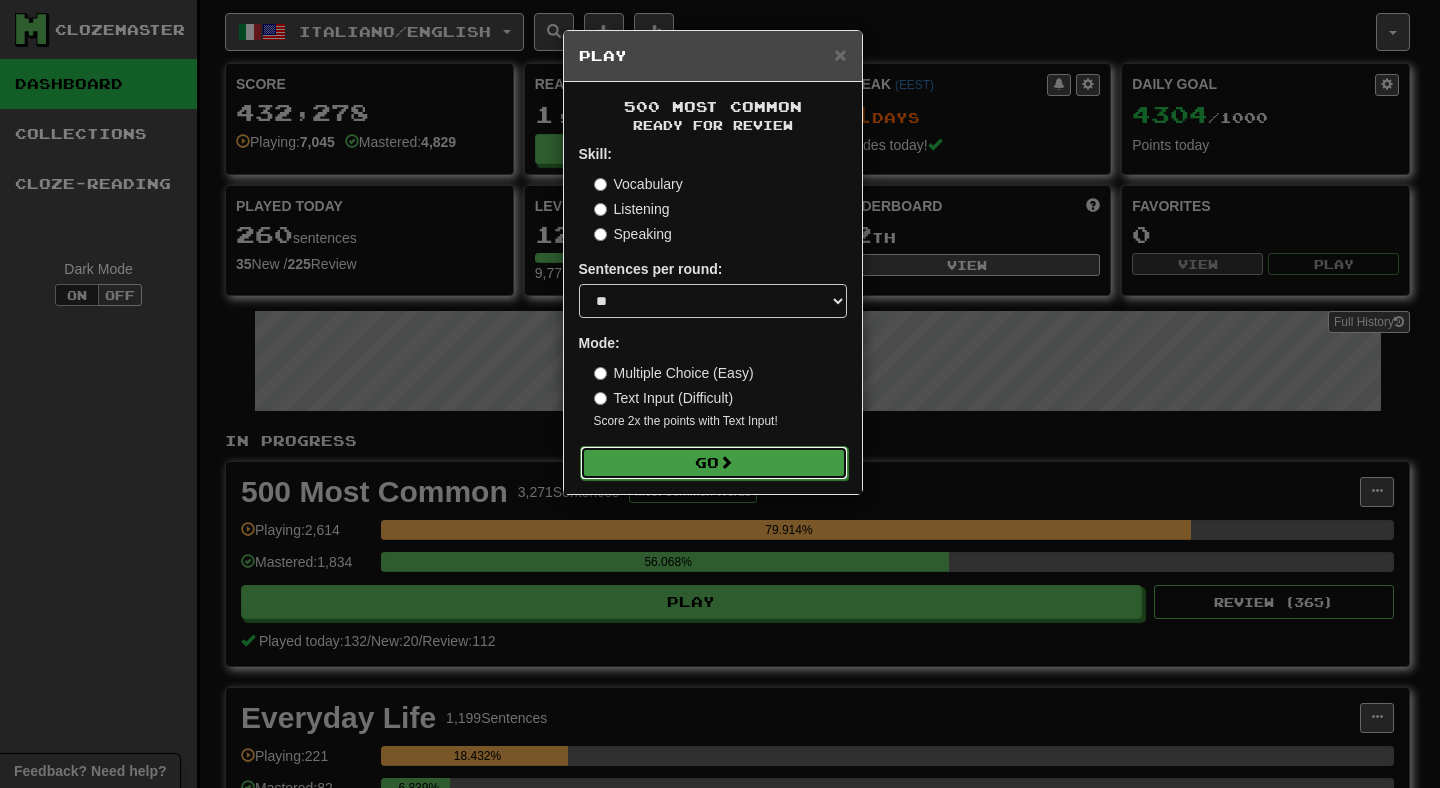 click on "Go" at bounding box center (714, 463) 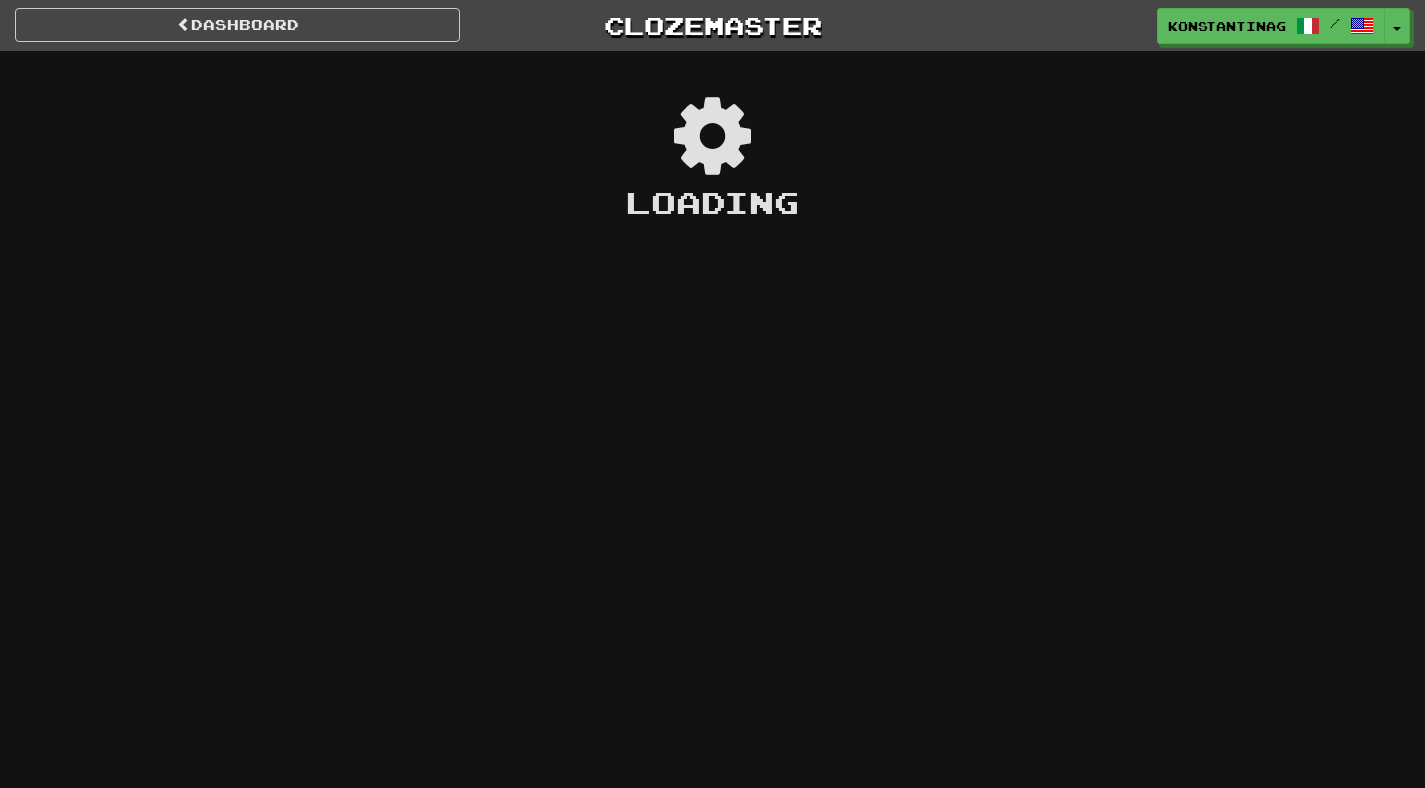 scroll, scrollTop: 0, scrollLeft: 0, axis: both 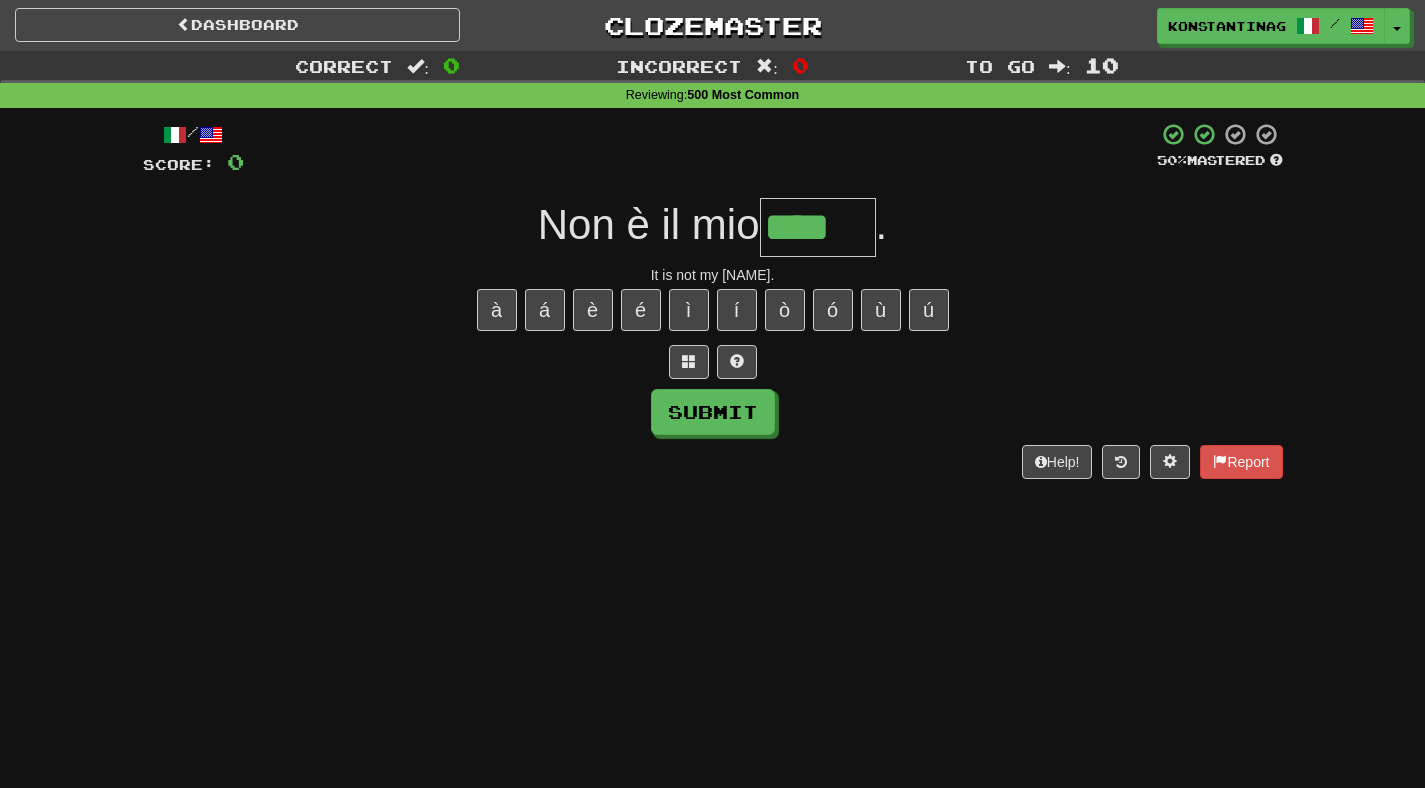 type on "****" 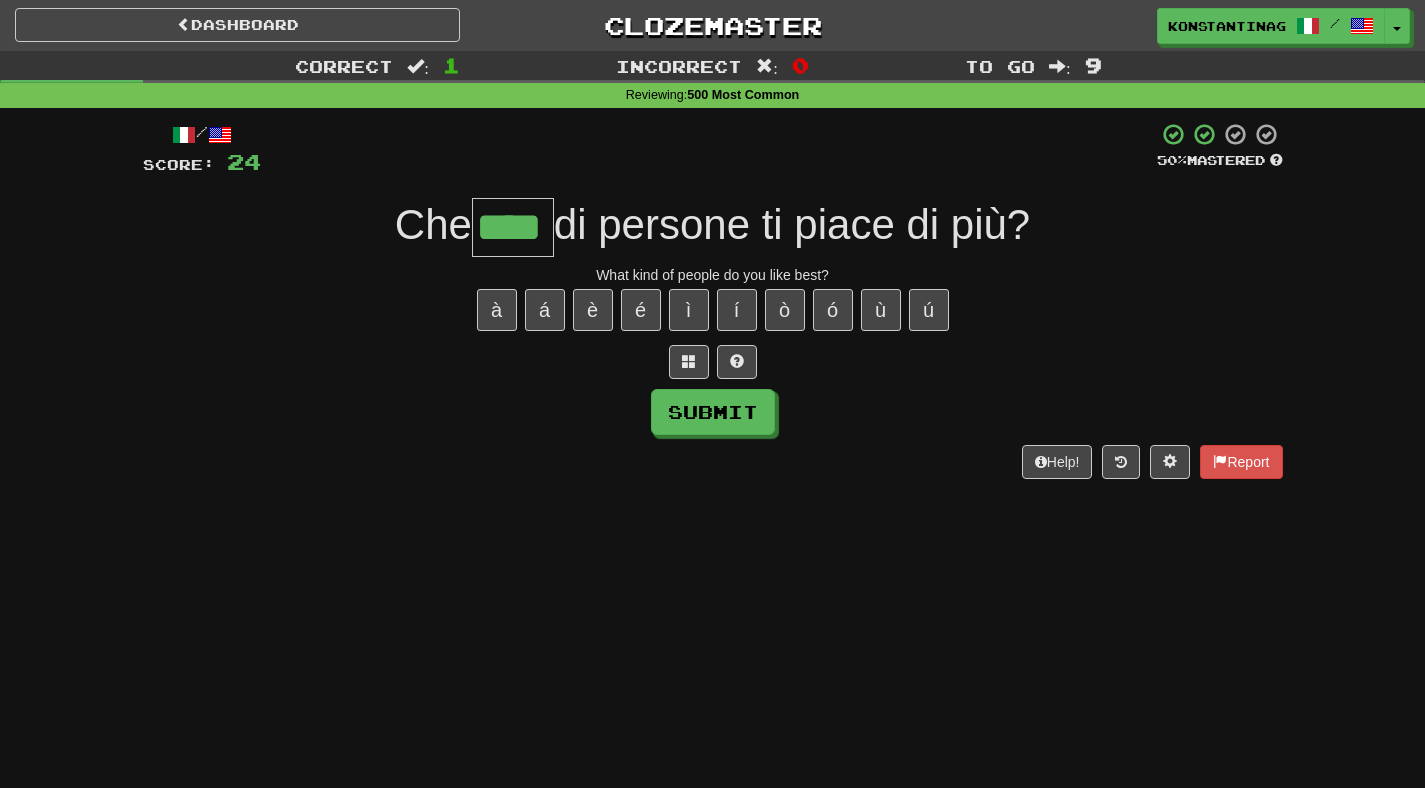 type on "****" 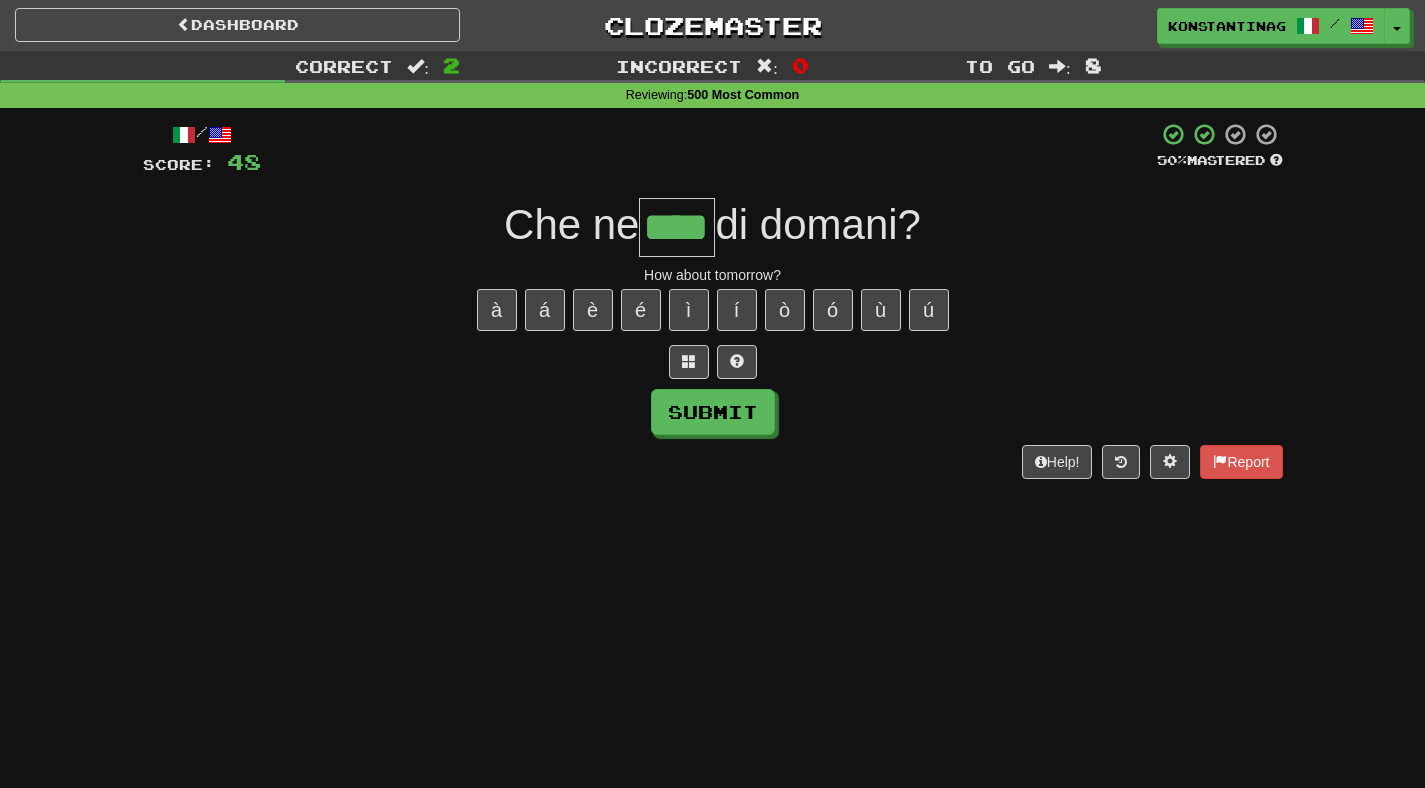 type on "****" 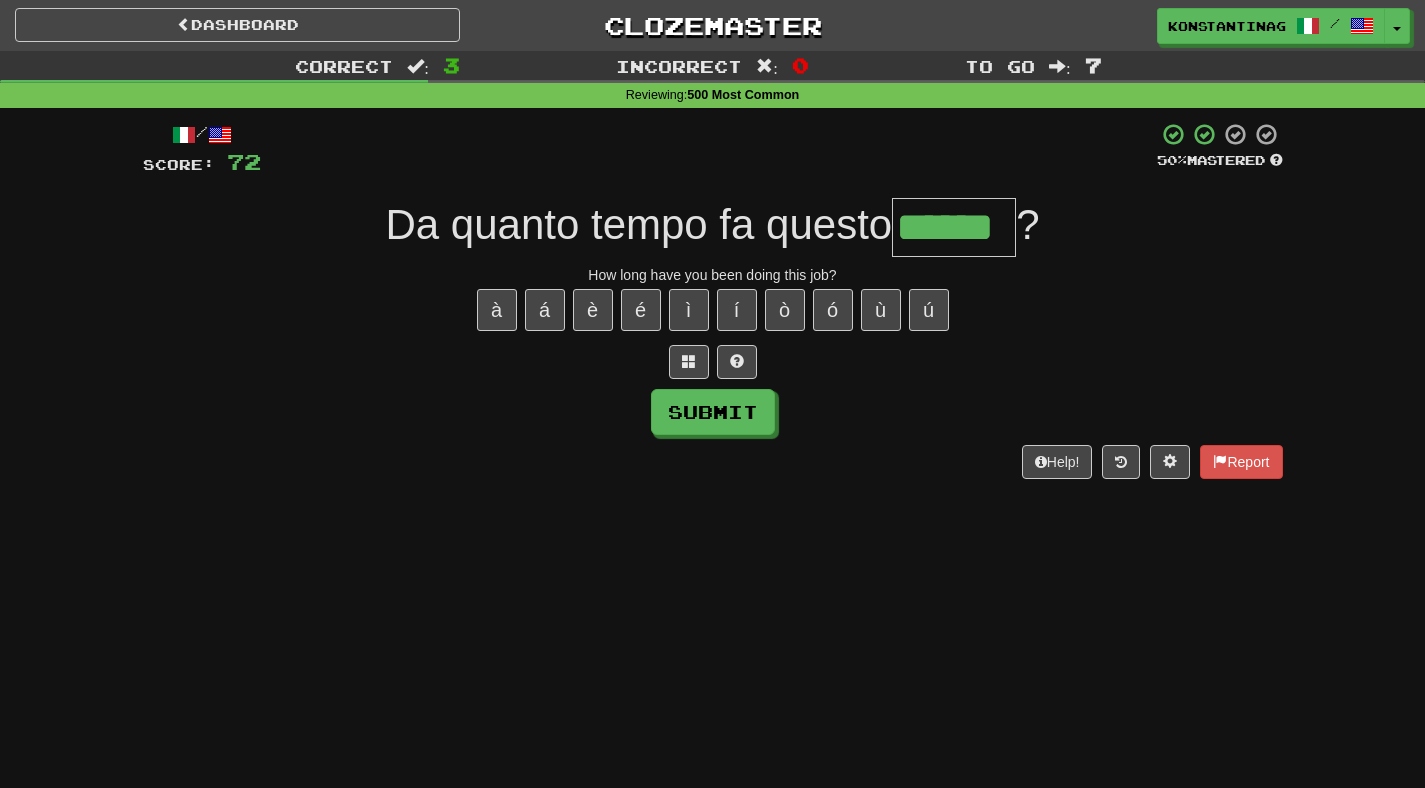type on "******" 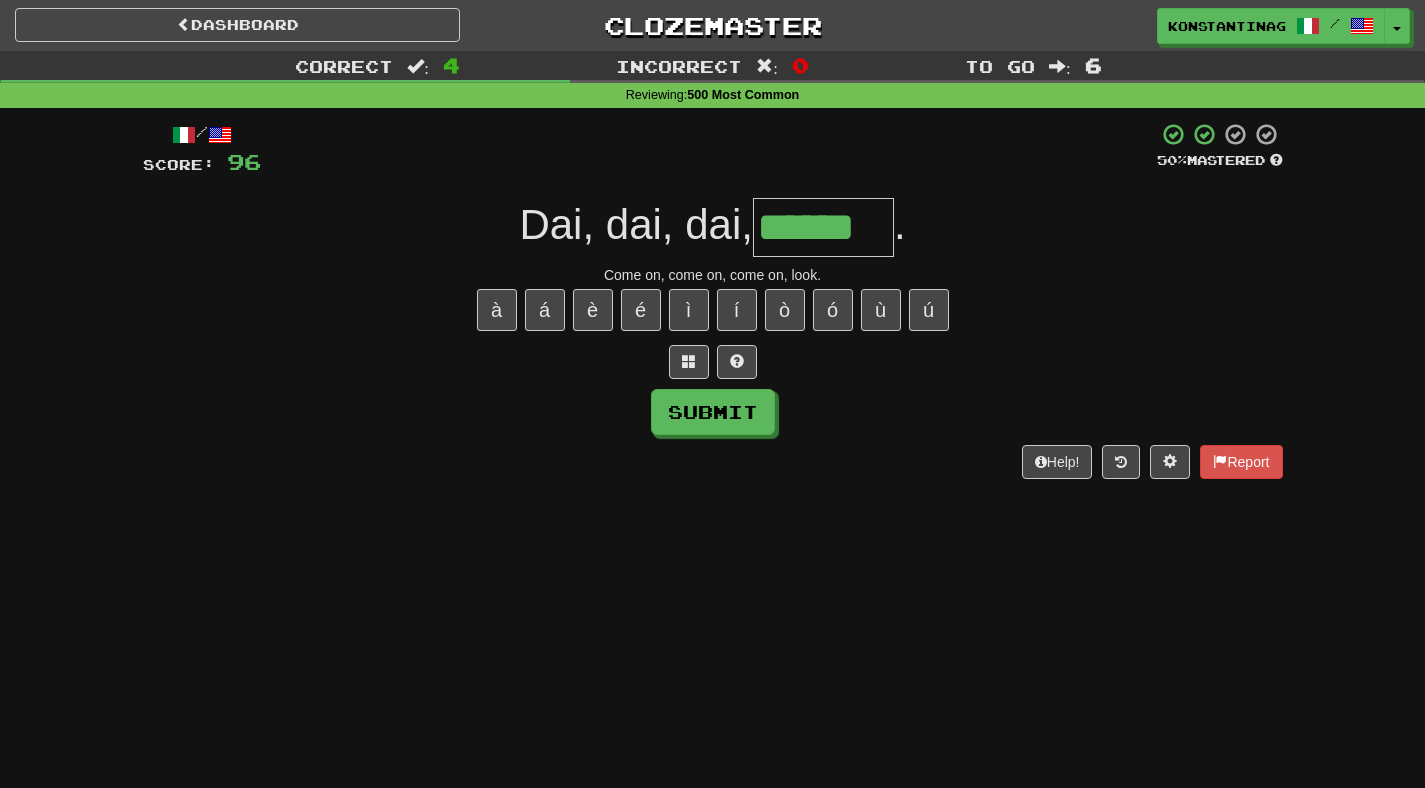 type on "******" 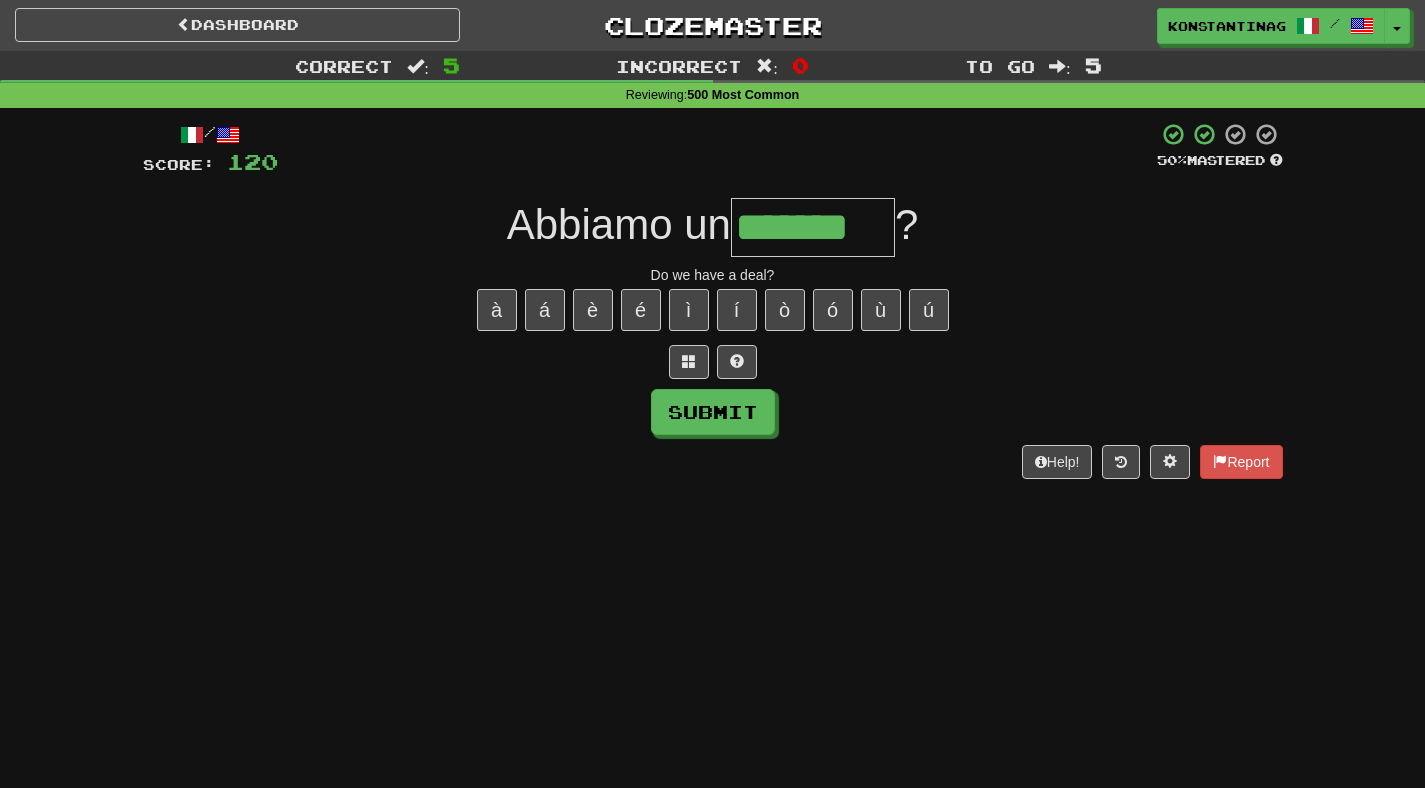 type on "*******" 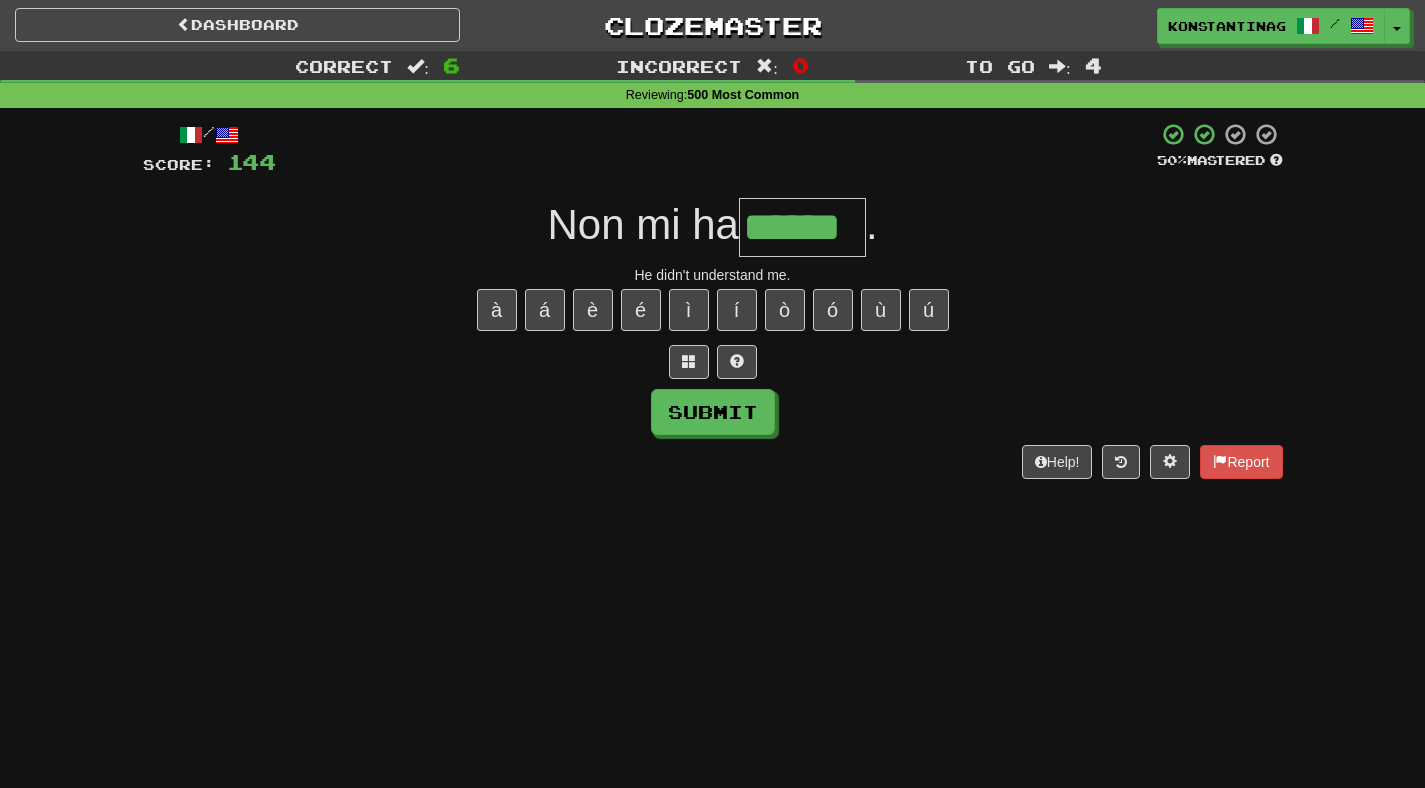 type on "******" 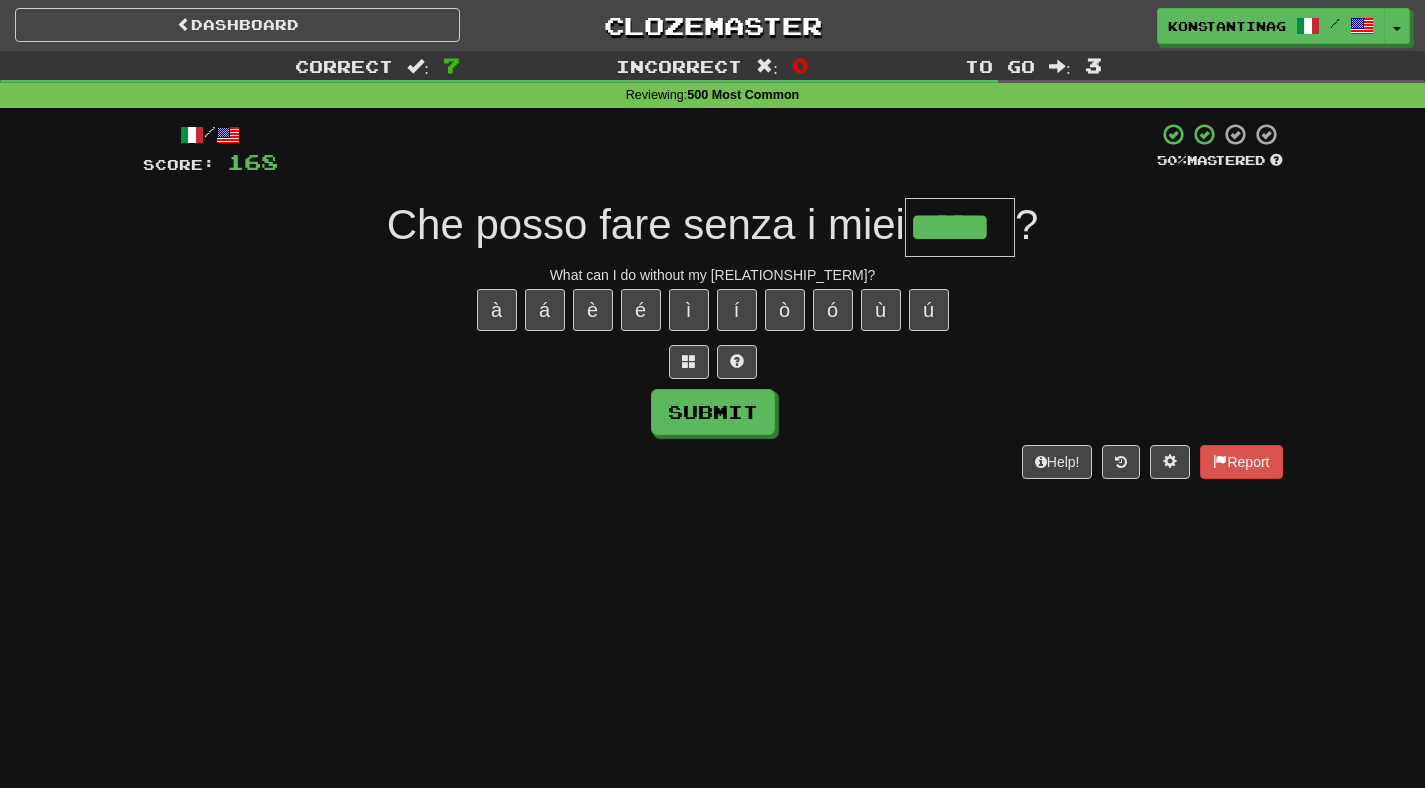 type on "*****" 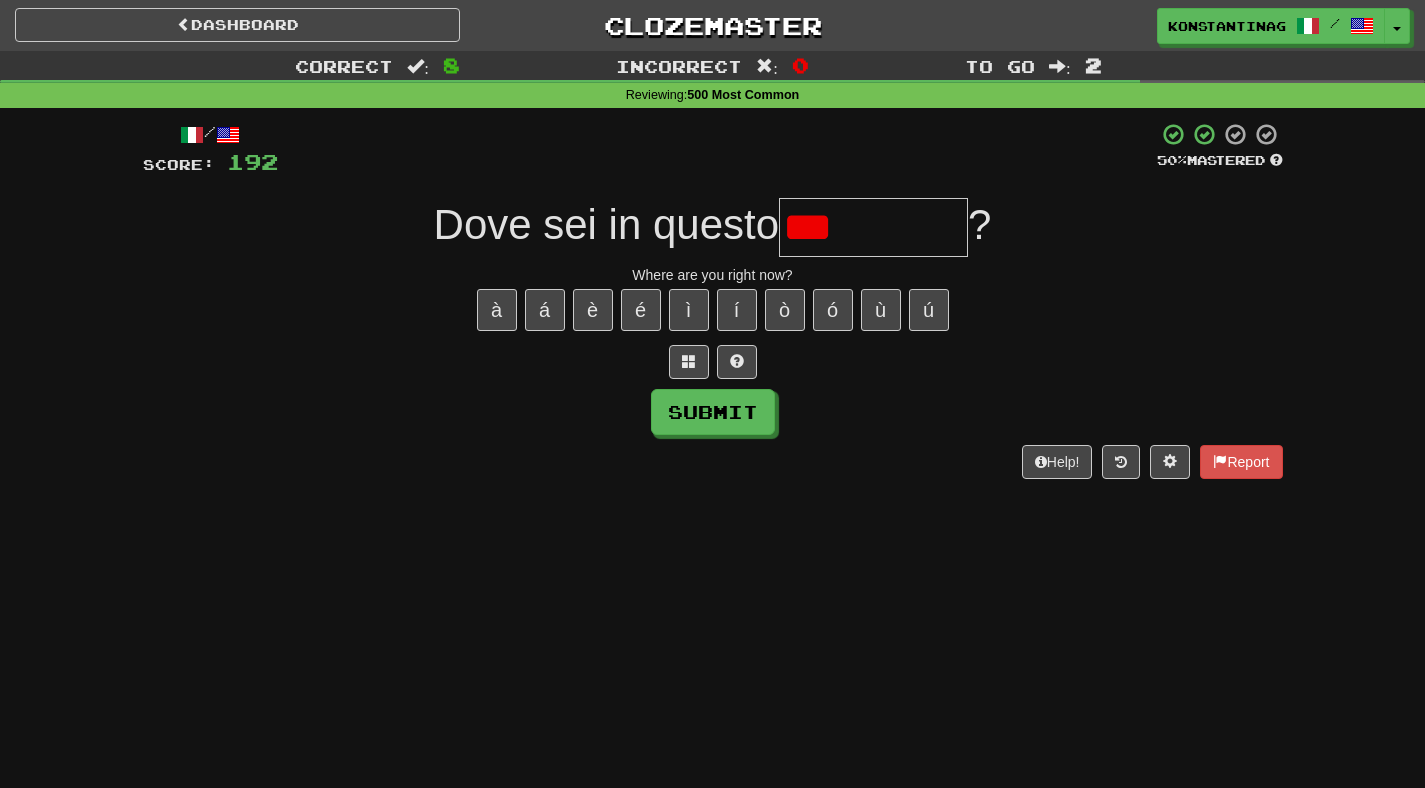 type on "****" 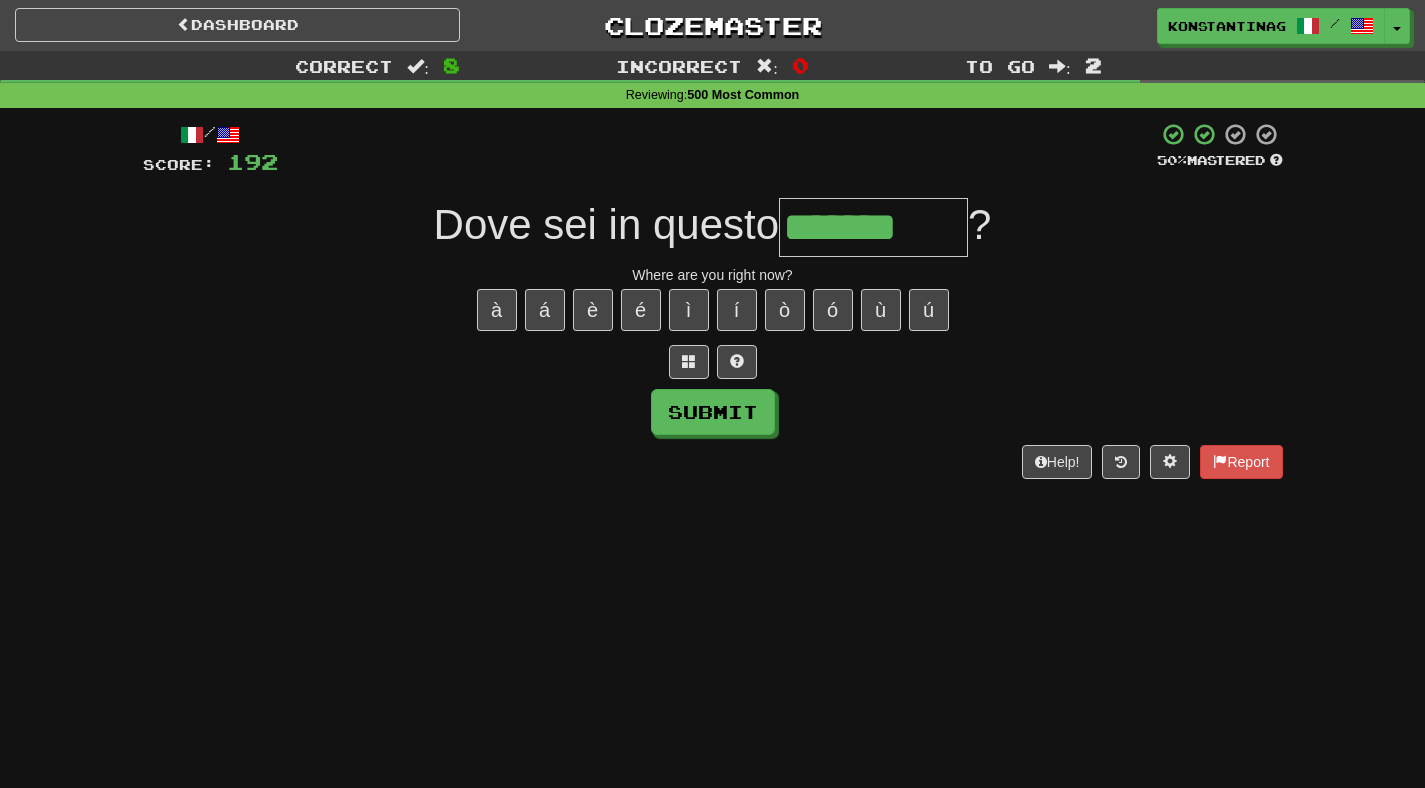 type on "*******" 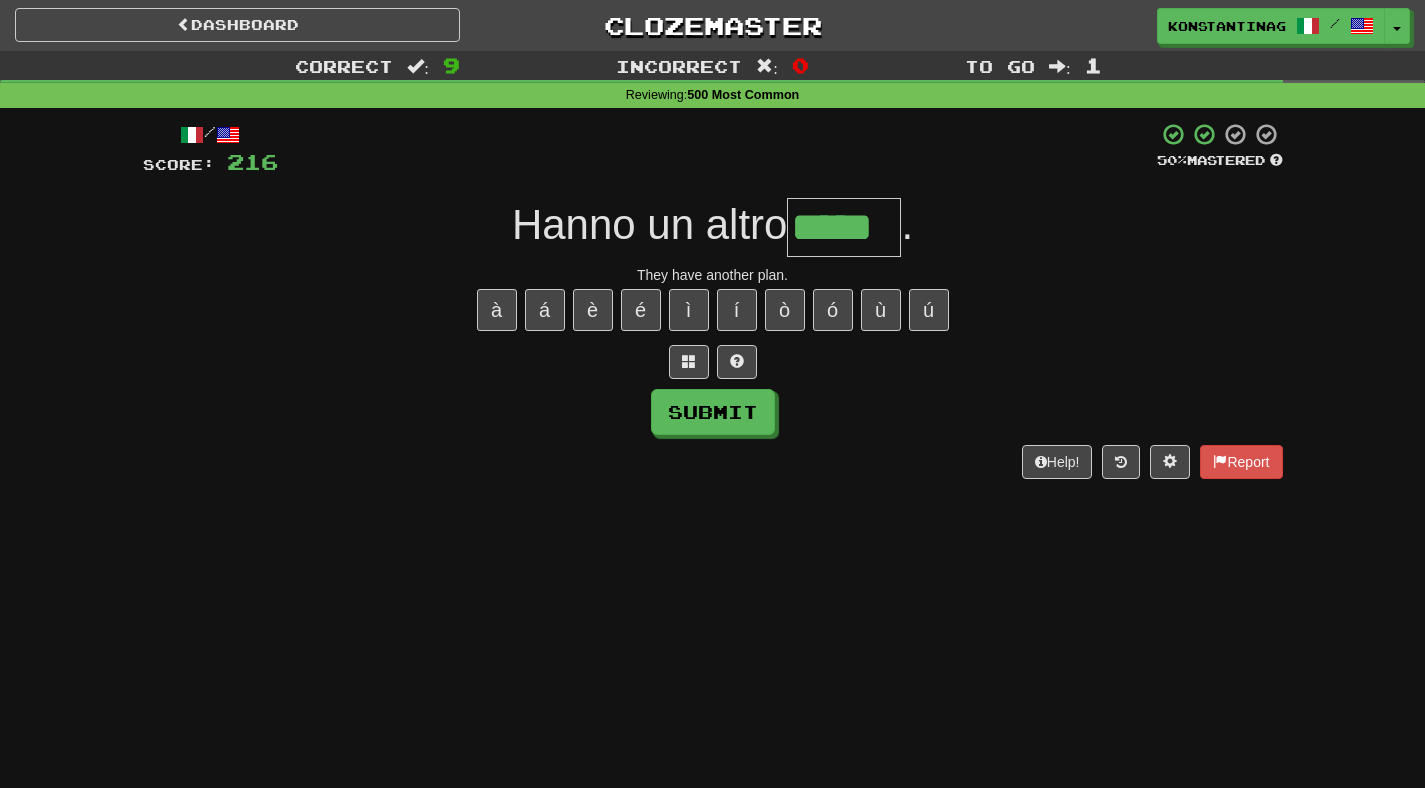 type on "*****" 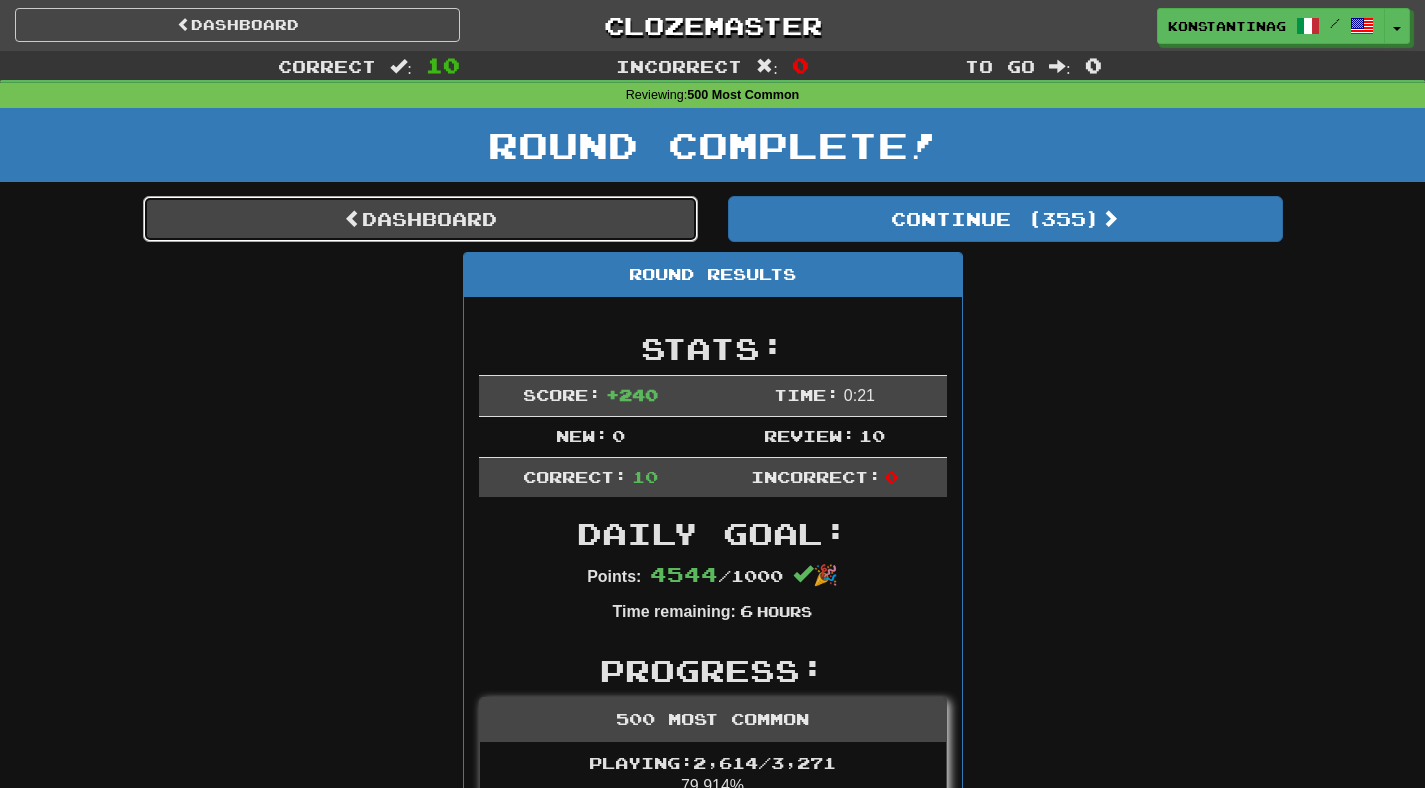 click on "Dashboard" at bounding box center [420, 219] 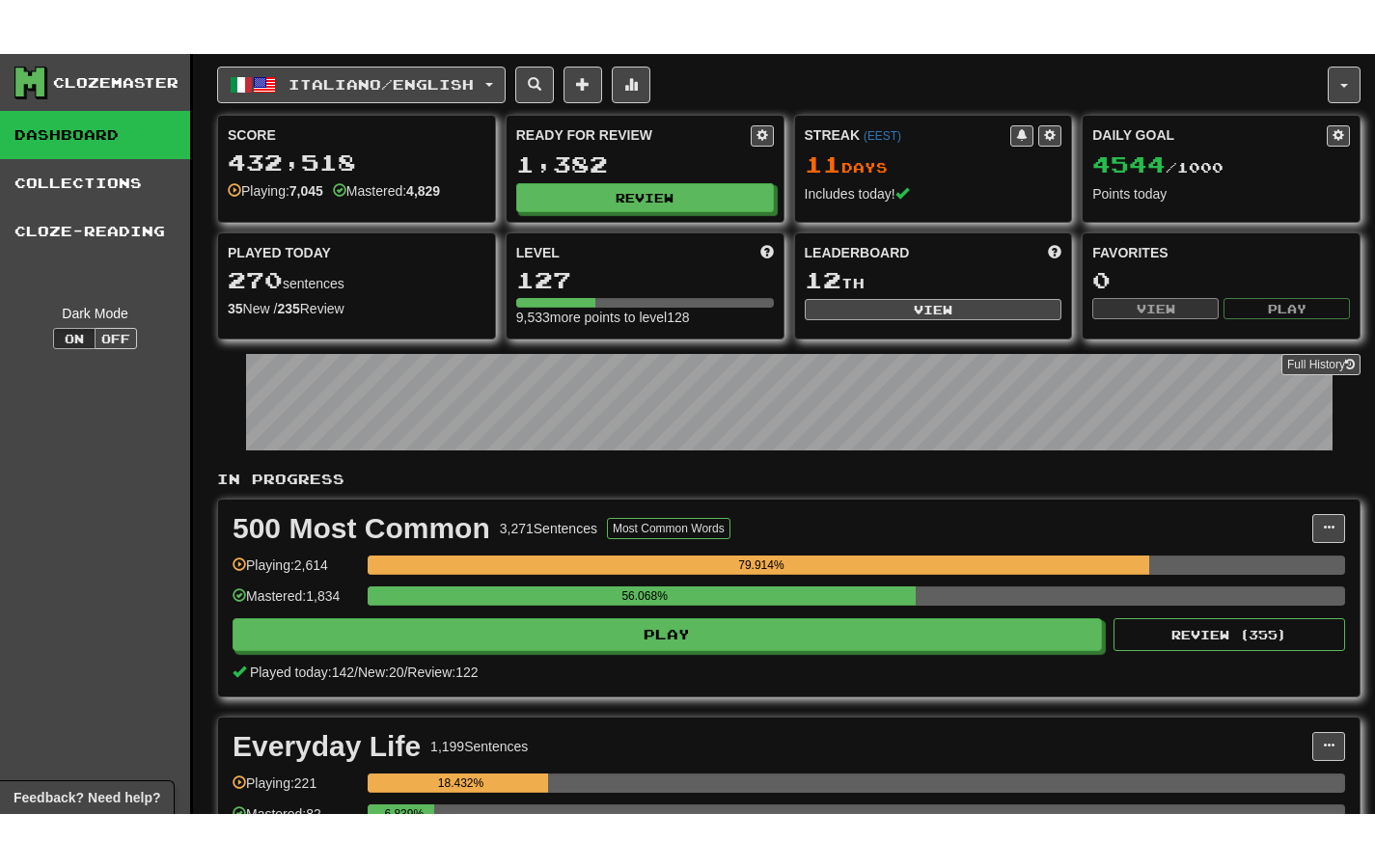 scroll, scrollTop: 0, scrollLeft: 0, axis: both 